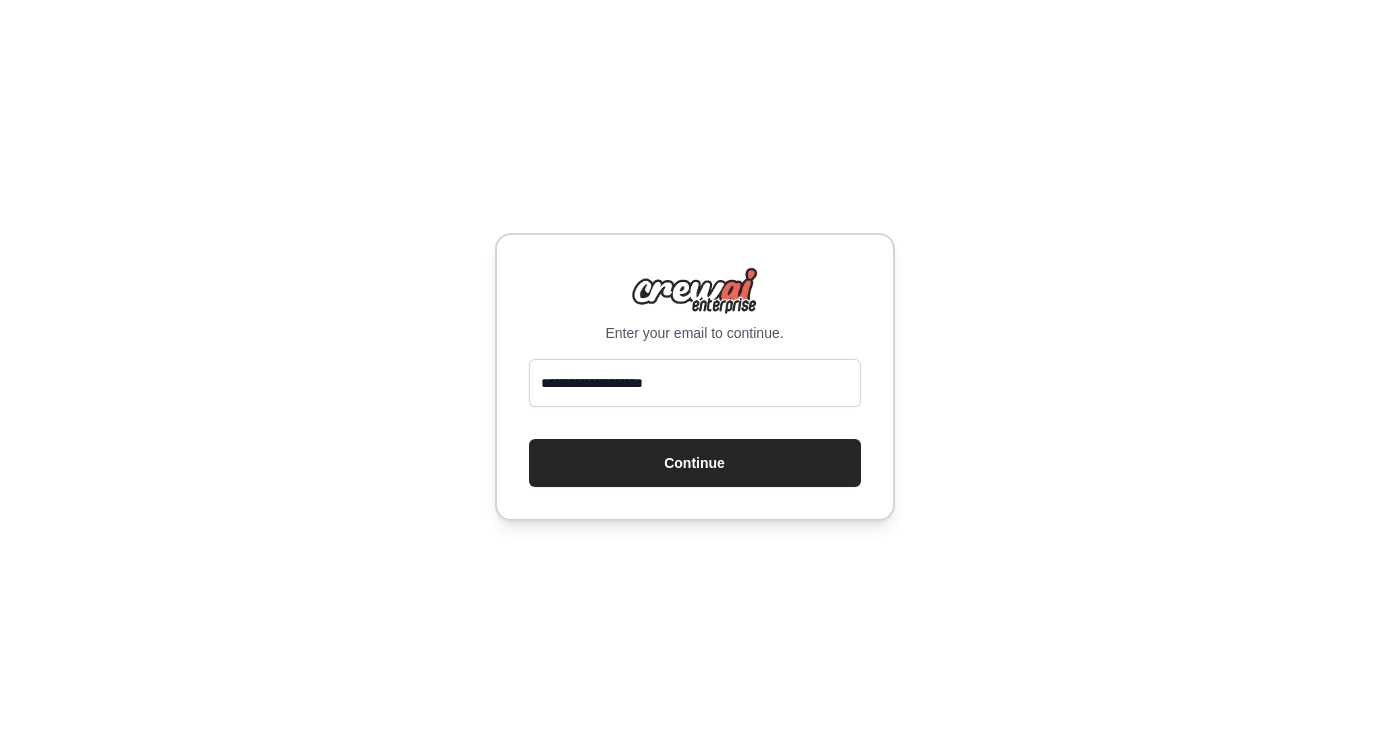 scroll, scrollTop: 0, scrollLeft: 0, axis: both 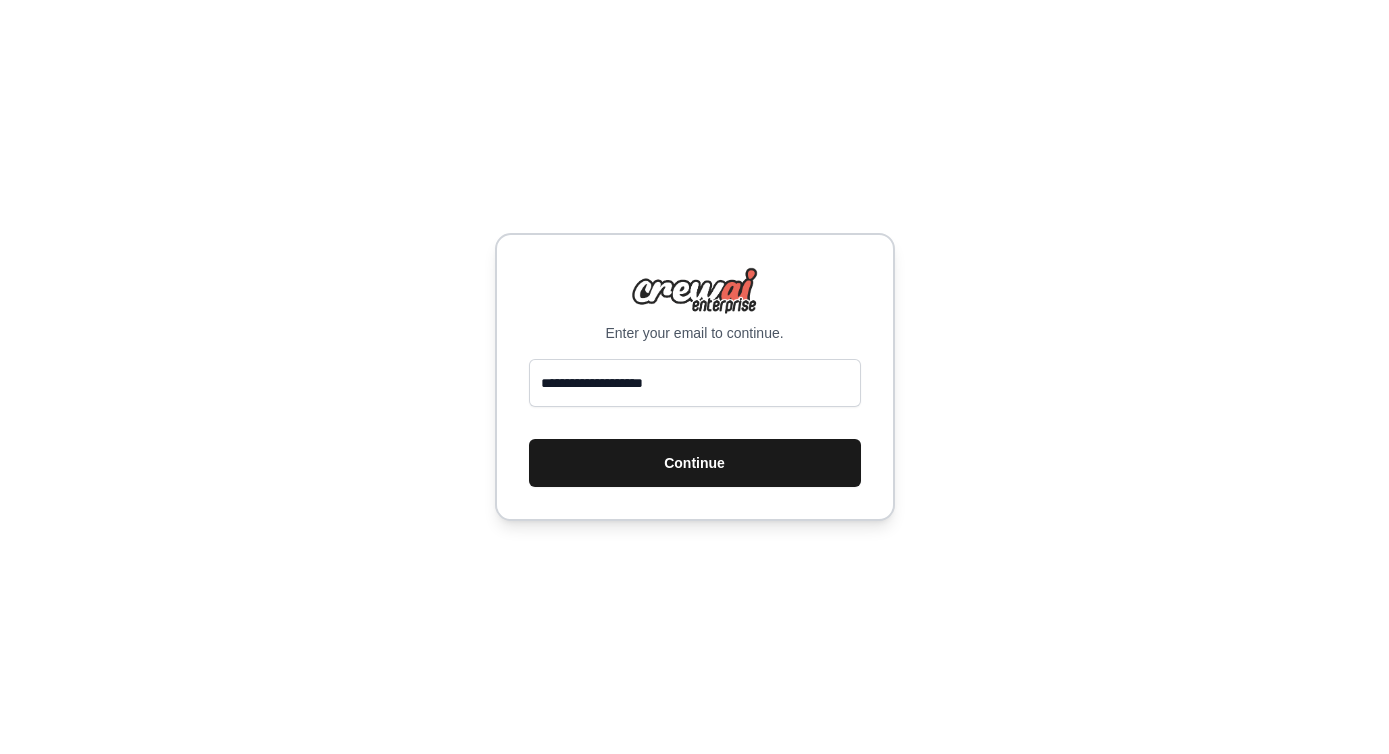 click on "Continue" at bounding box center [695, 463] 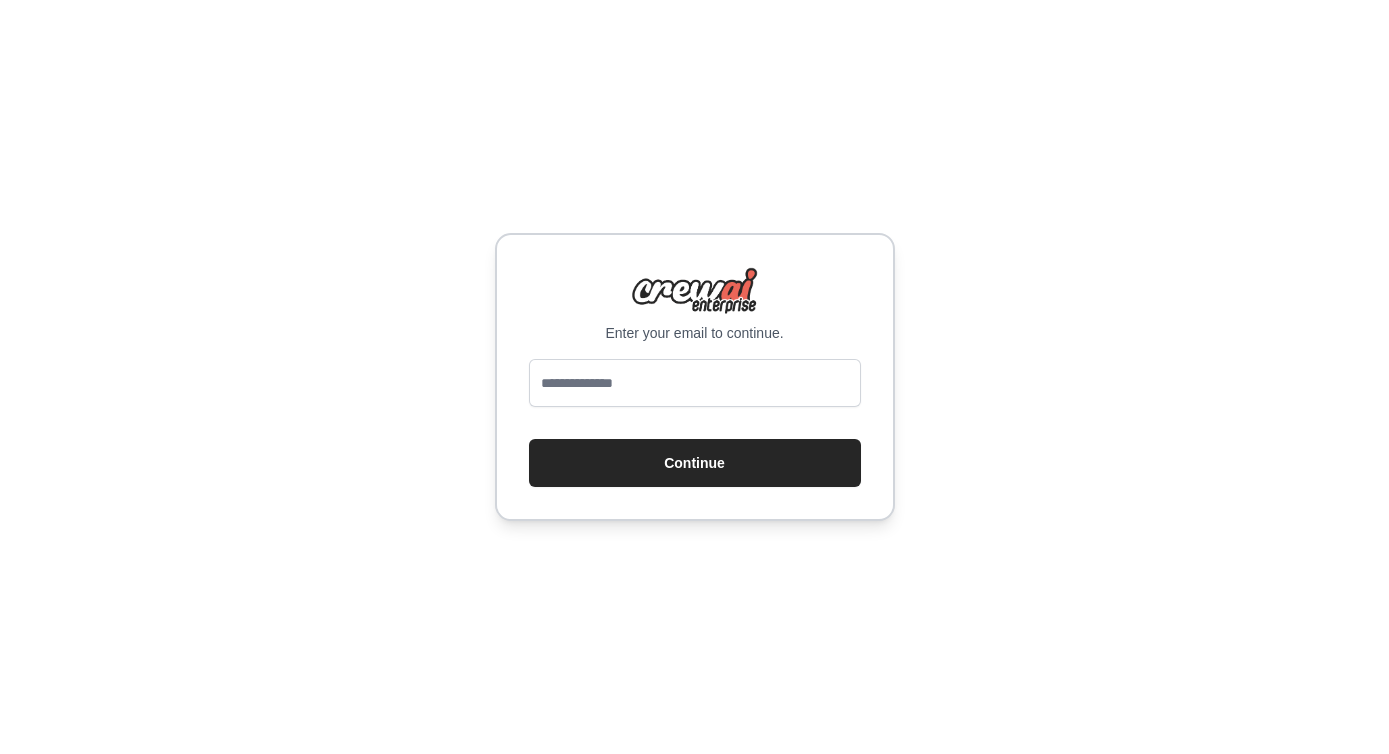 scroll, scrollTop: 0, scrollLeft: 0, axis: both 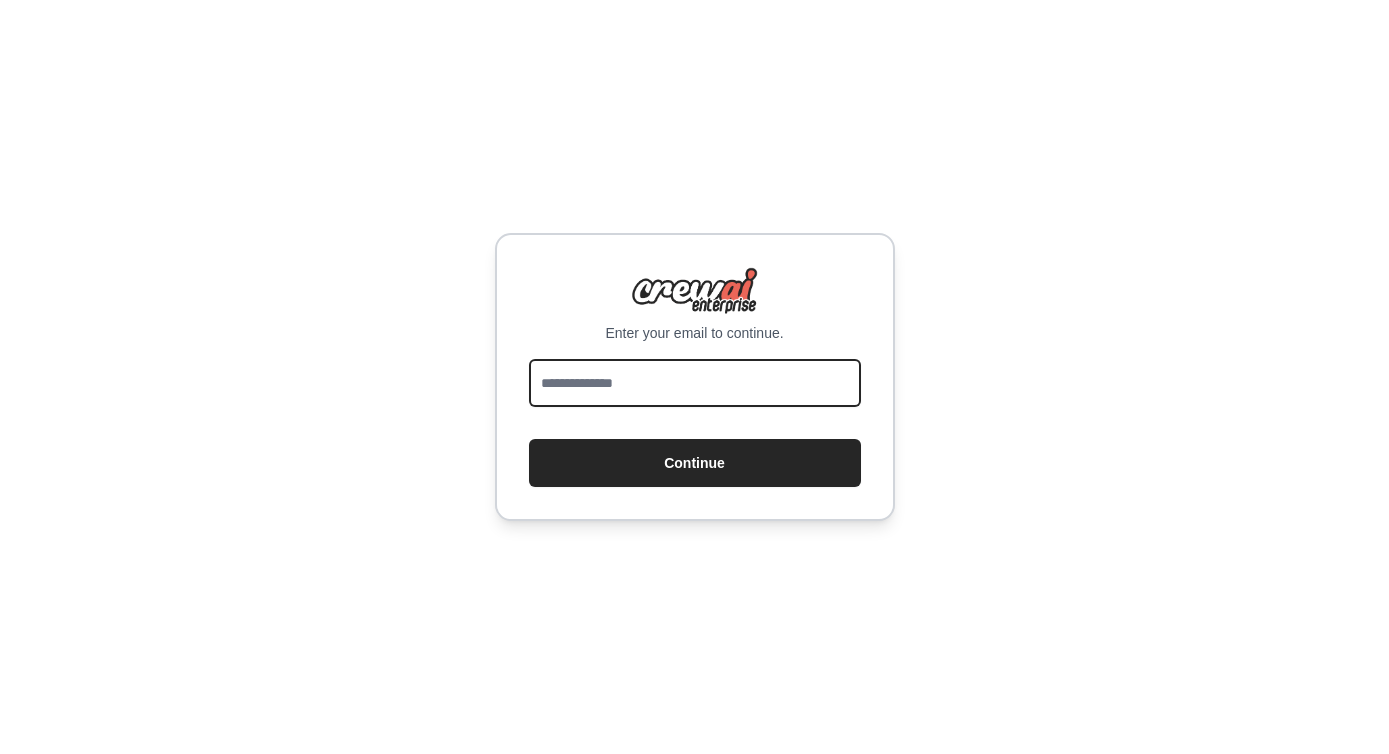 click at bounding box center [695, 383] 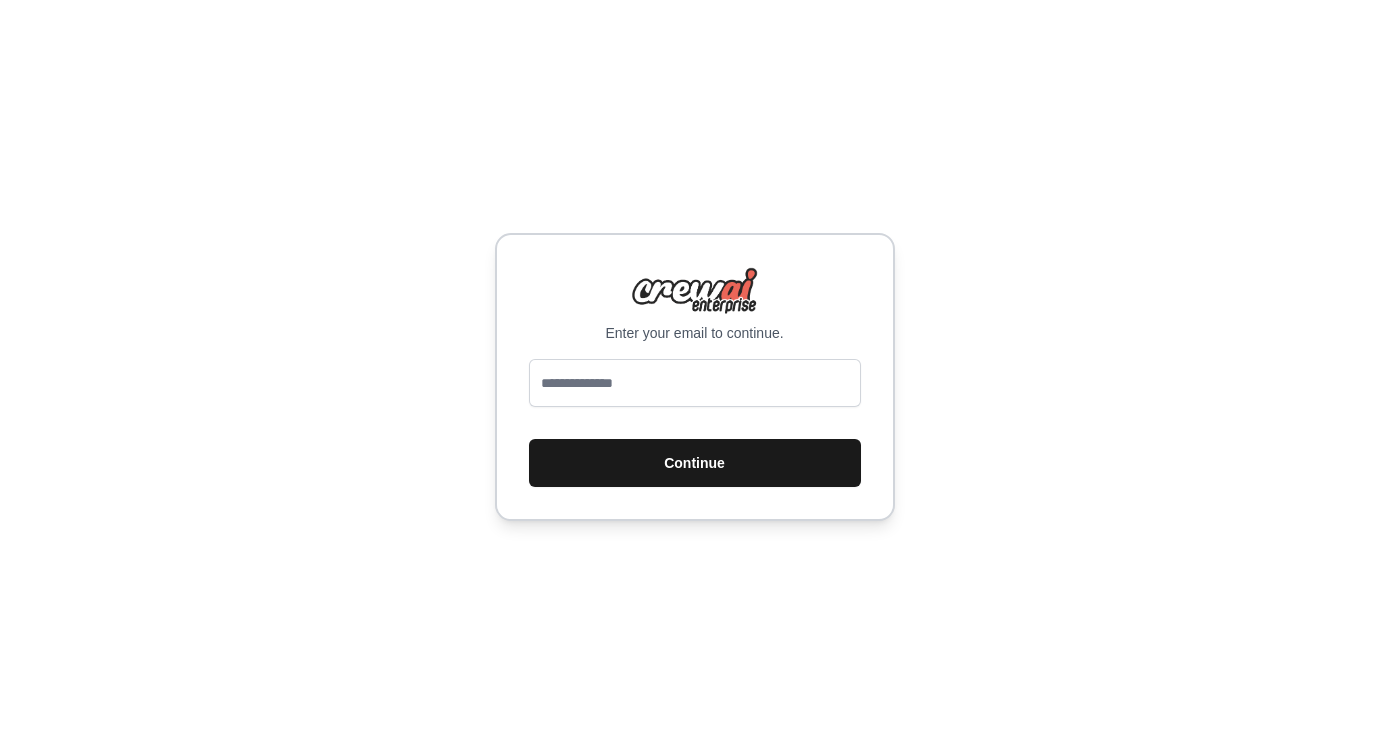 scroll, scrollTop: 0, scrollLeft: 0, axis: both 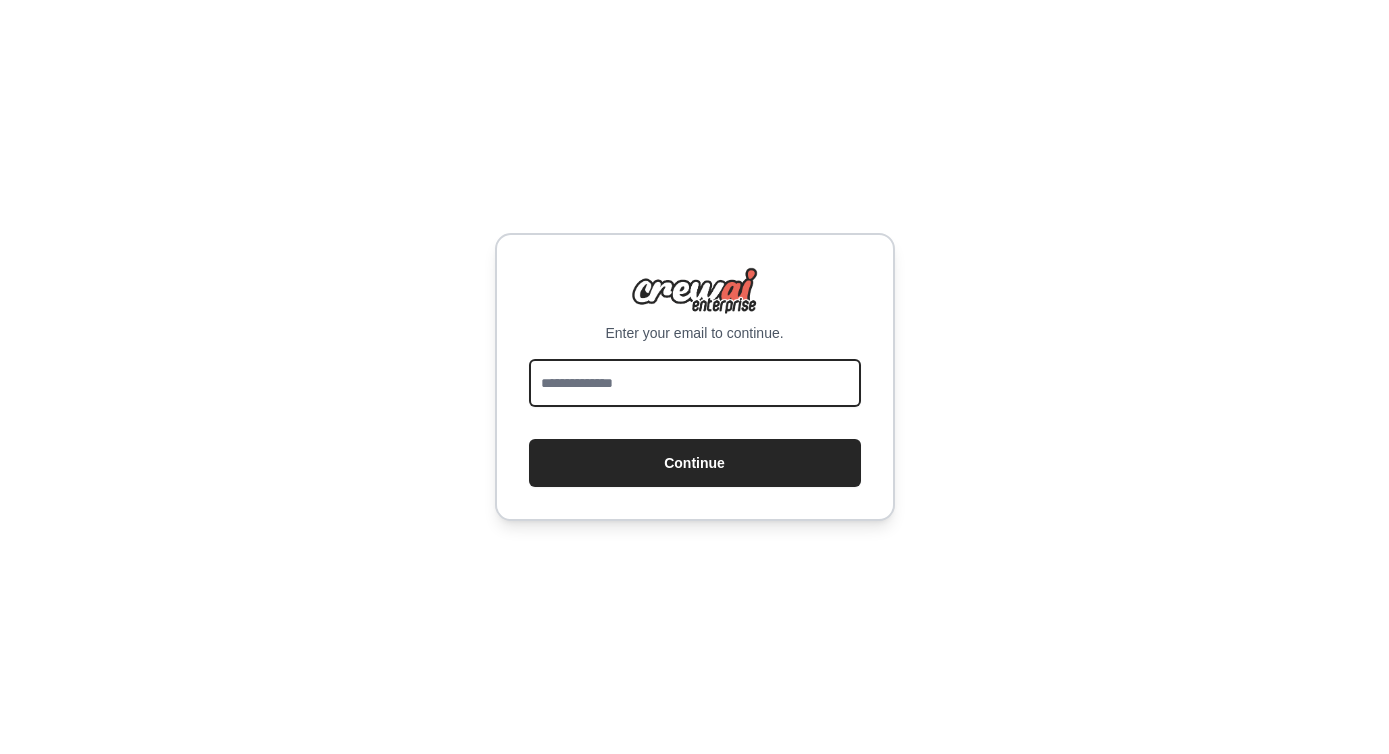 click at bounding box center [695, 383] 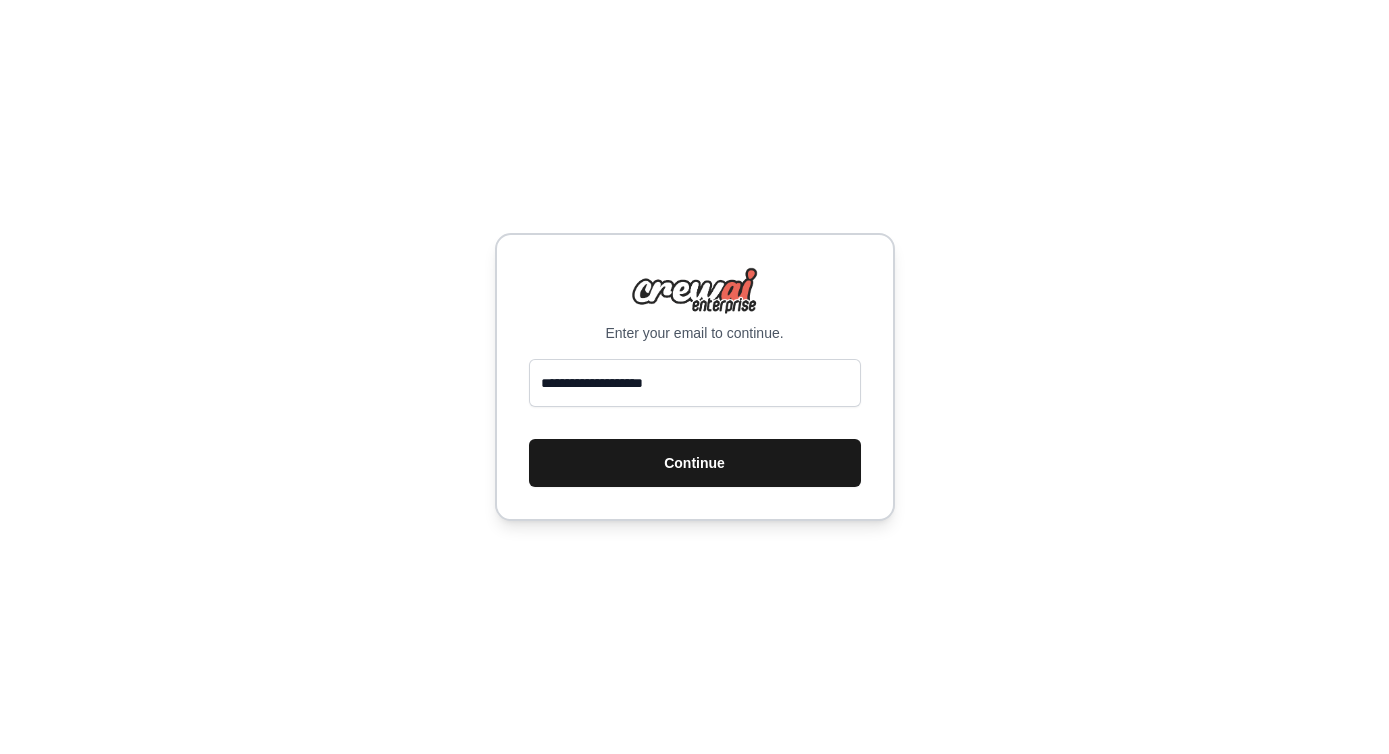 click on "Continue" at bounding box center [695, 463] 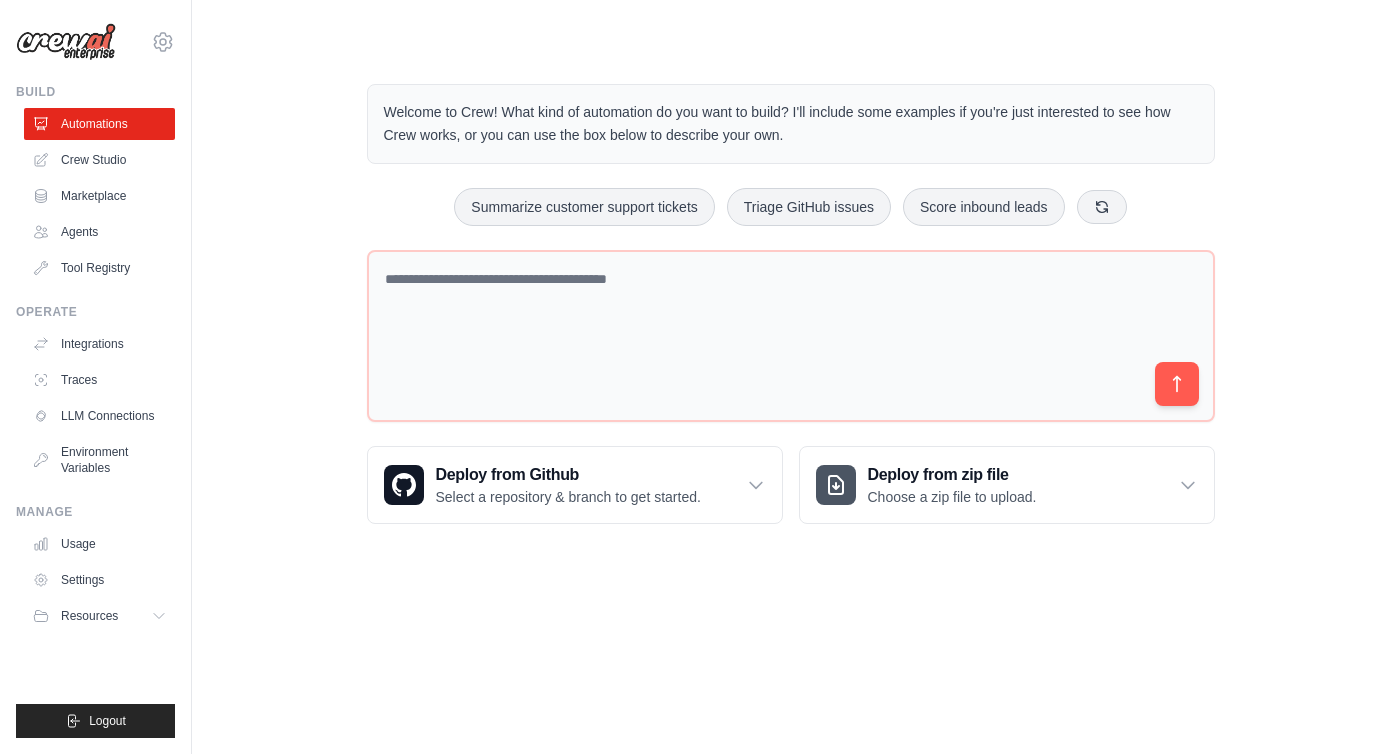 scroll, scrollTop: 0, scrollLeft: 0, axis: both 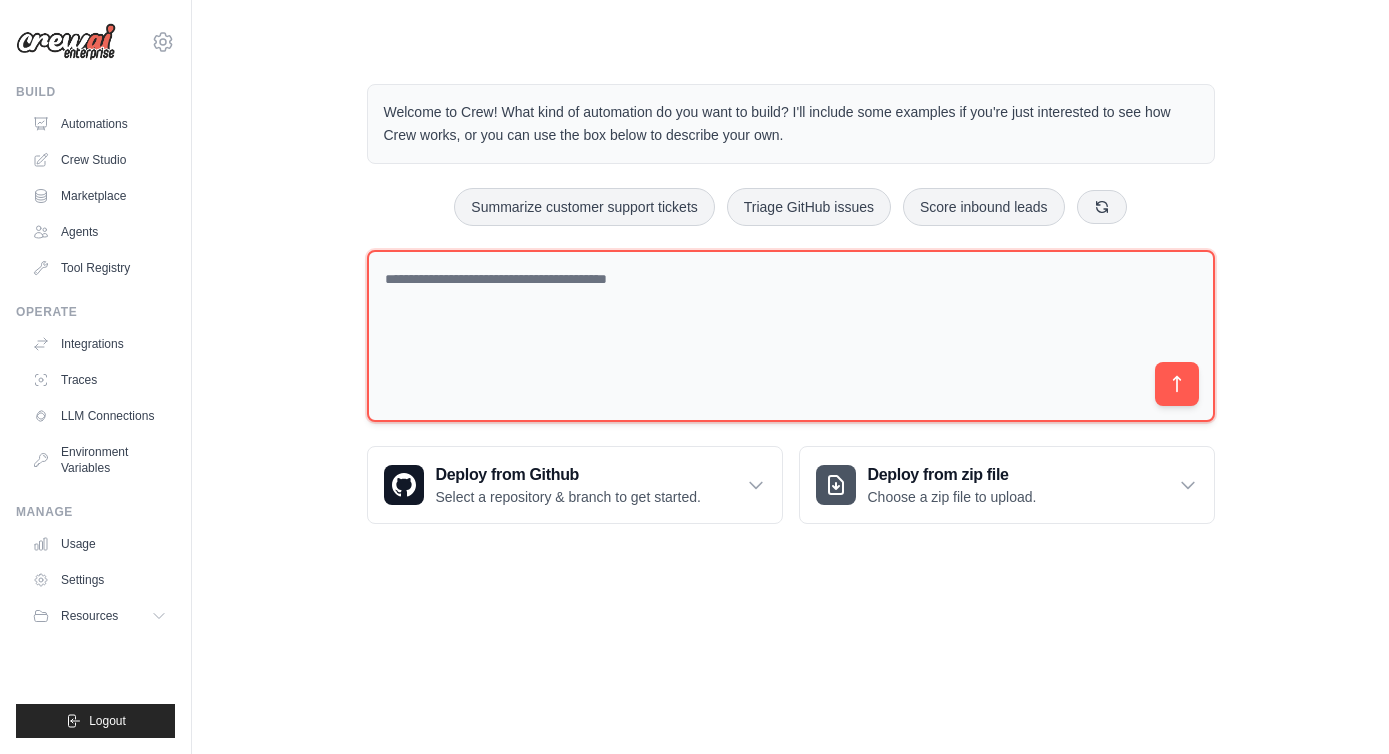 click at bounding box center [791, 336] 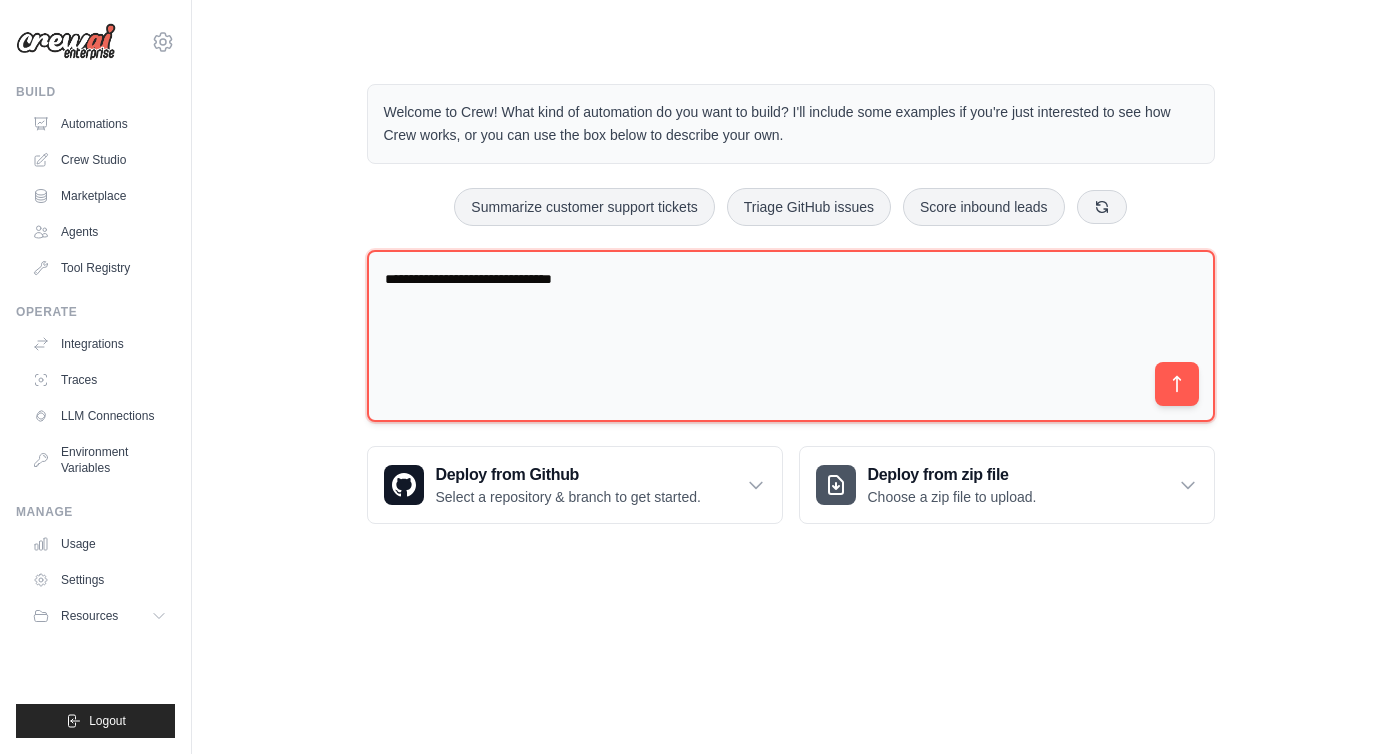 type on "**********" 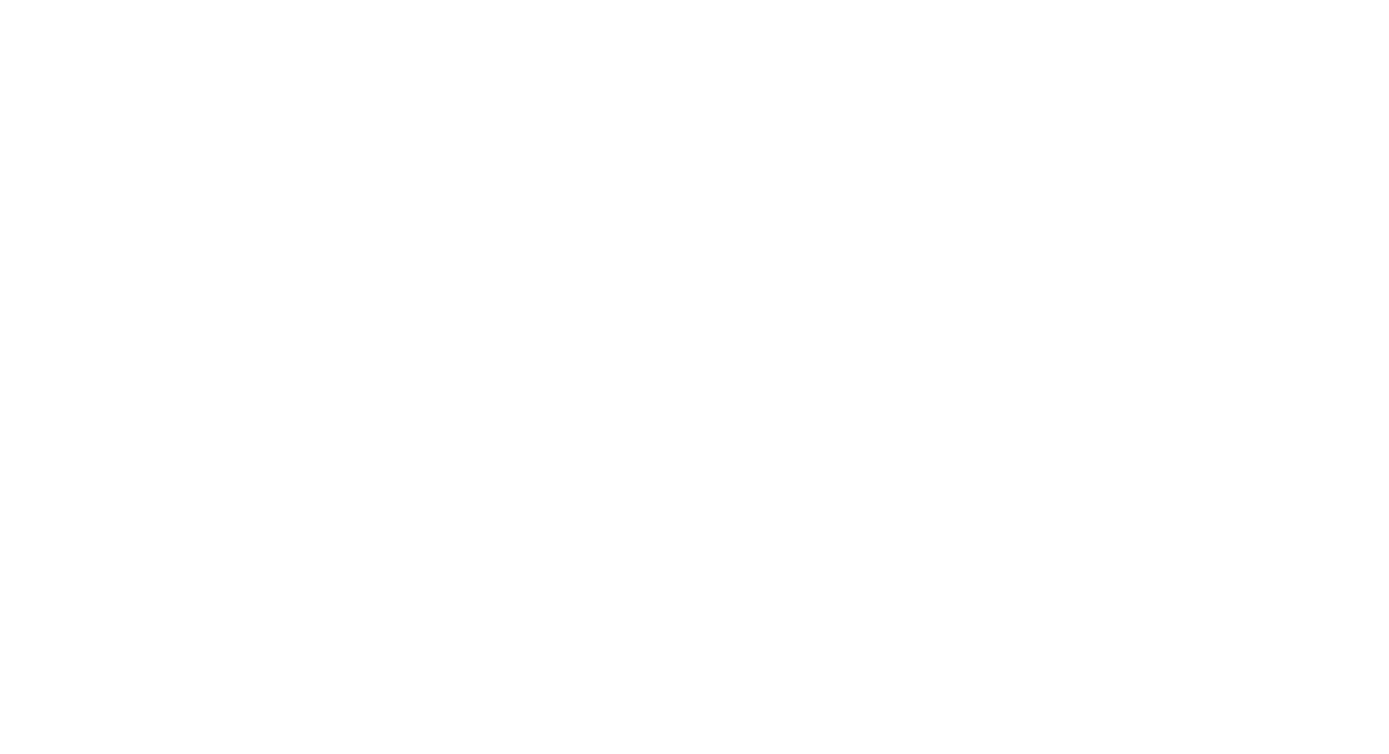 scroll, scrollTop: 0, scrollLeft: 0, axis: both 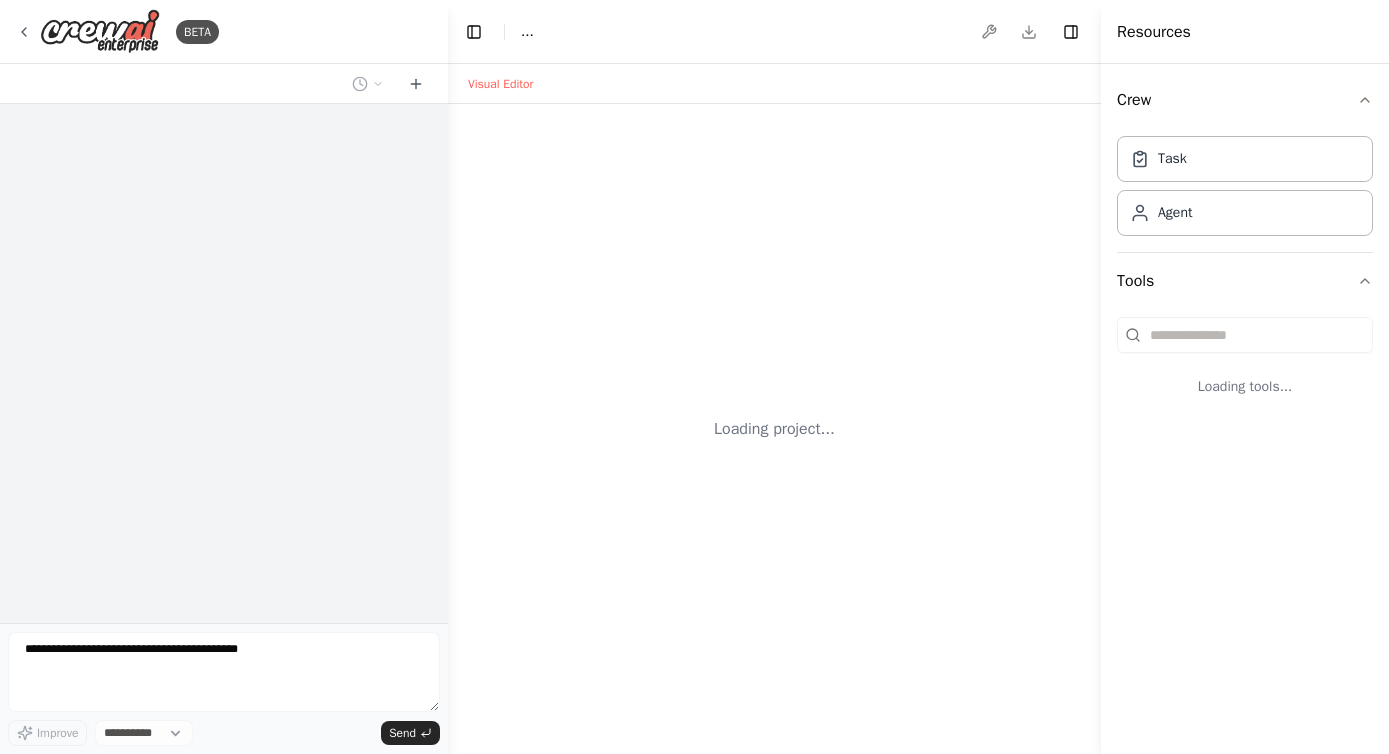 select on "****" 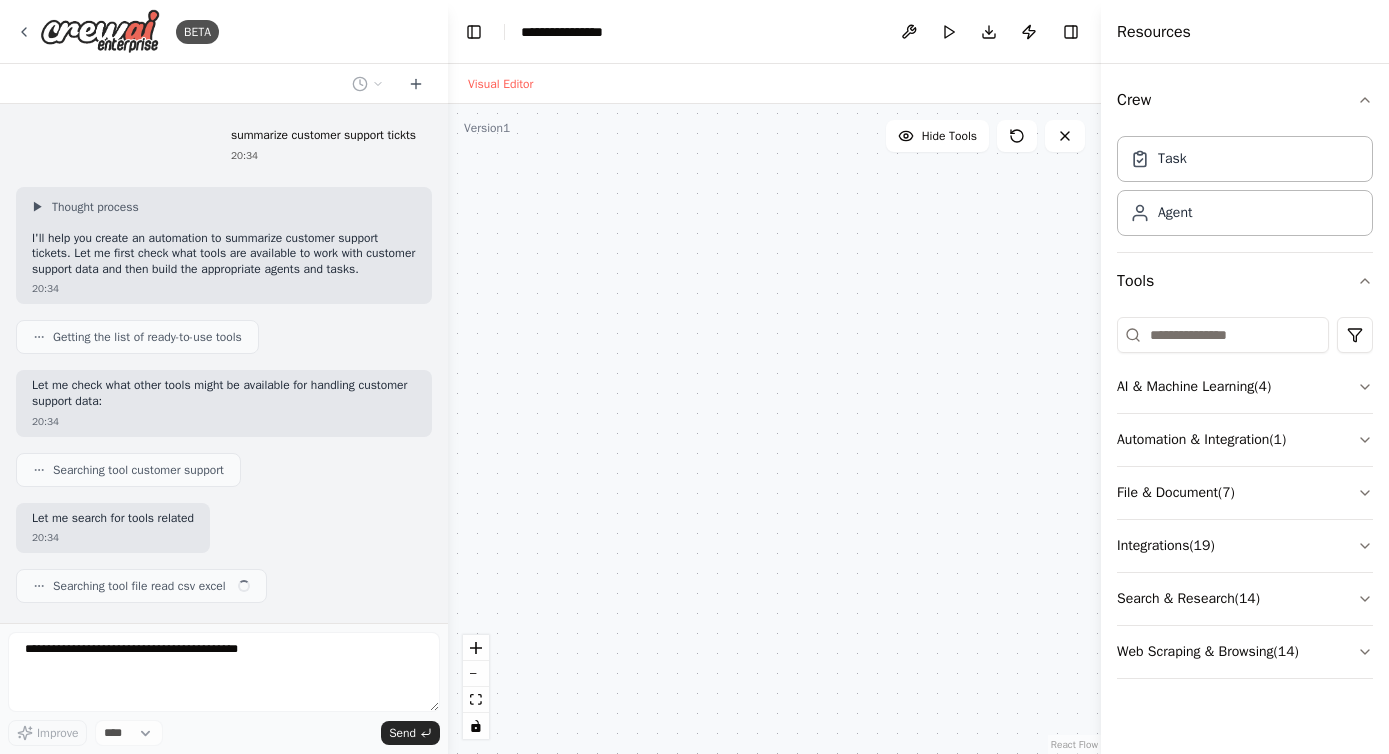 scroll, scrollTop: 64, scrollLeft: 0, axis: vertical 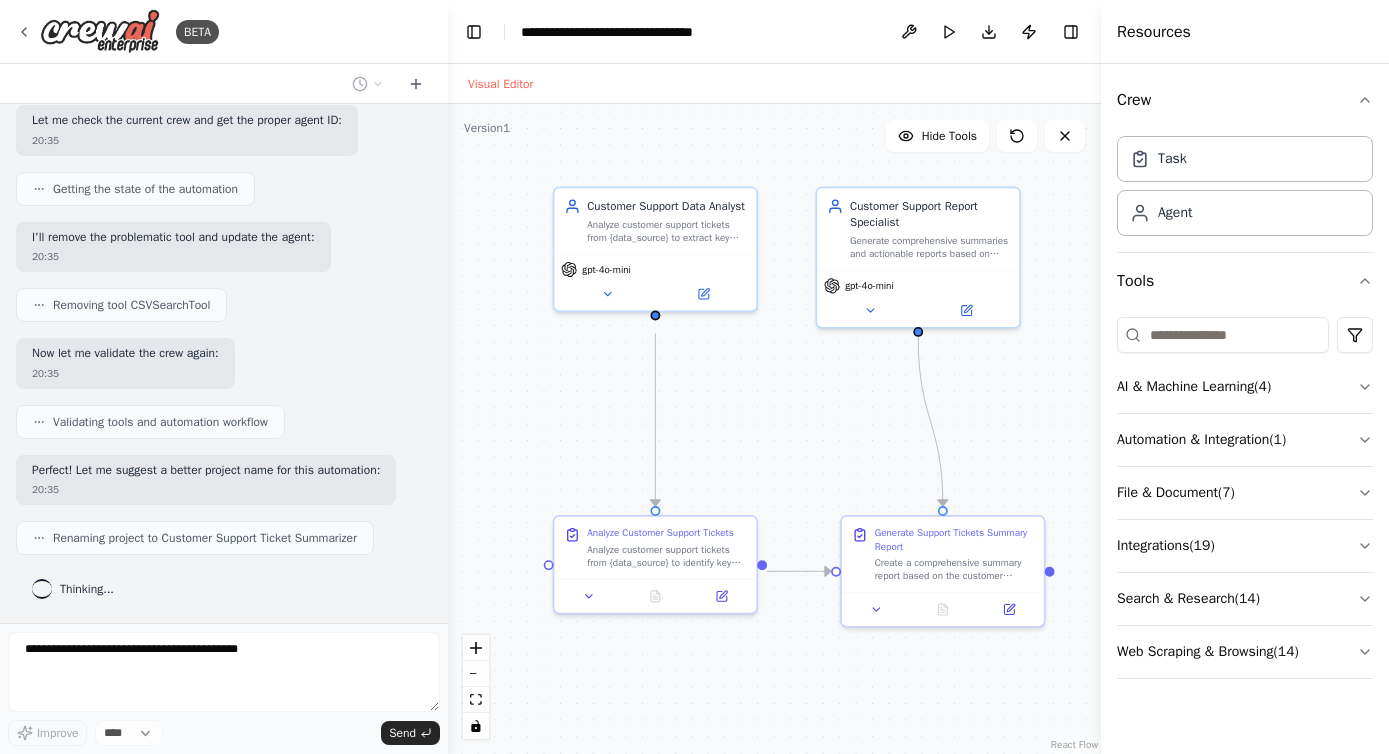 drag, startPoint x: 881, startPoint y: 558, endPoint x: 828, endPoint y: 485, distance: 90.21086 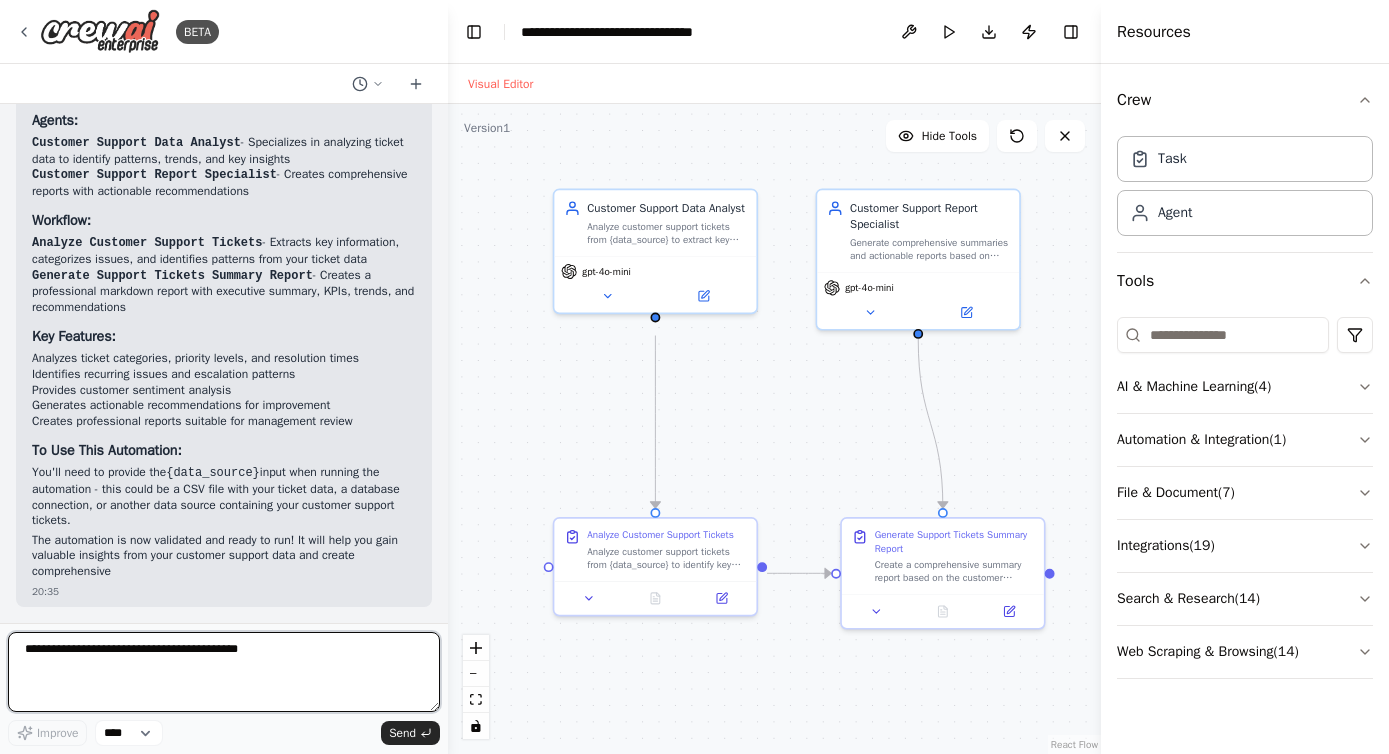 scroll, scrollTop: 1909, scrollLeft: 0, axis: vertical 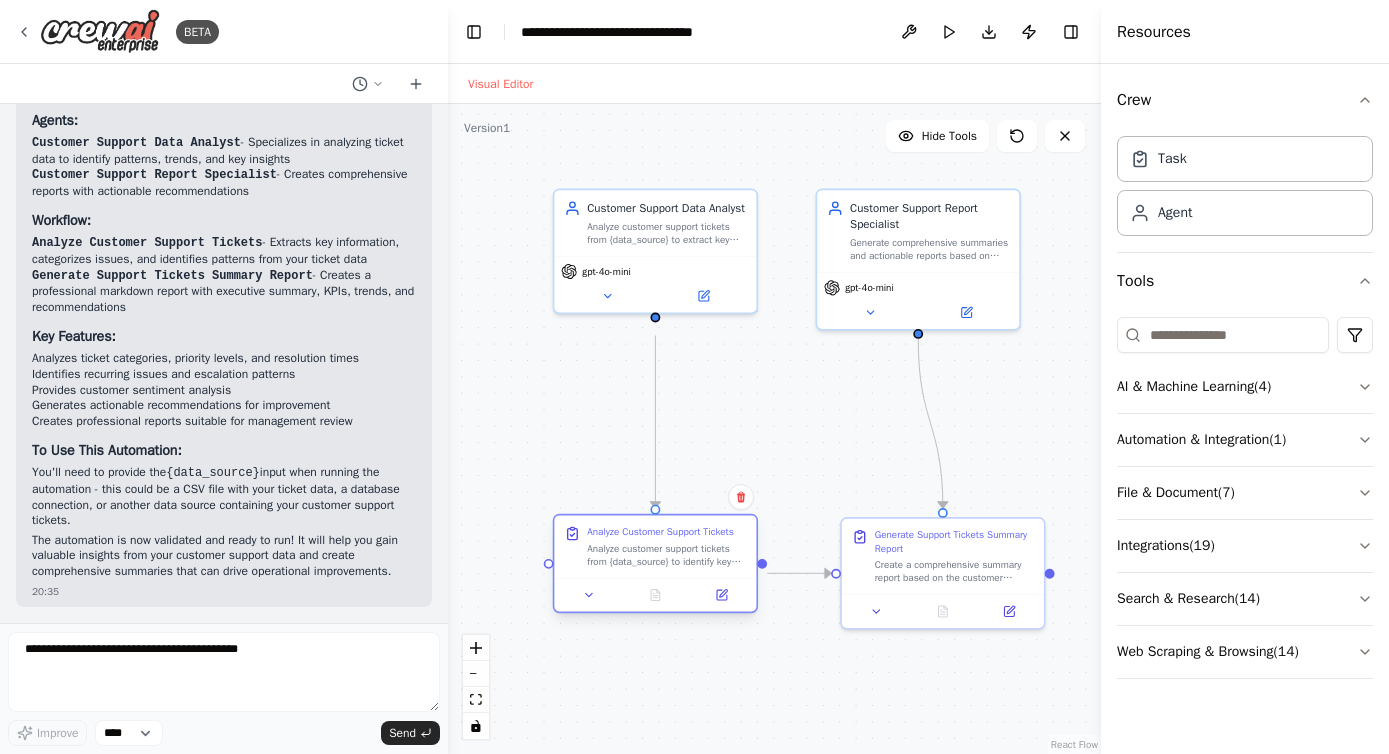 click on "Analyze Customer Support Tickets" at bounding box center (660, 531) 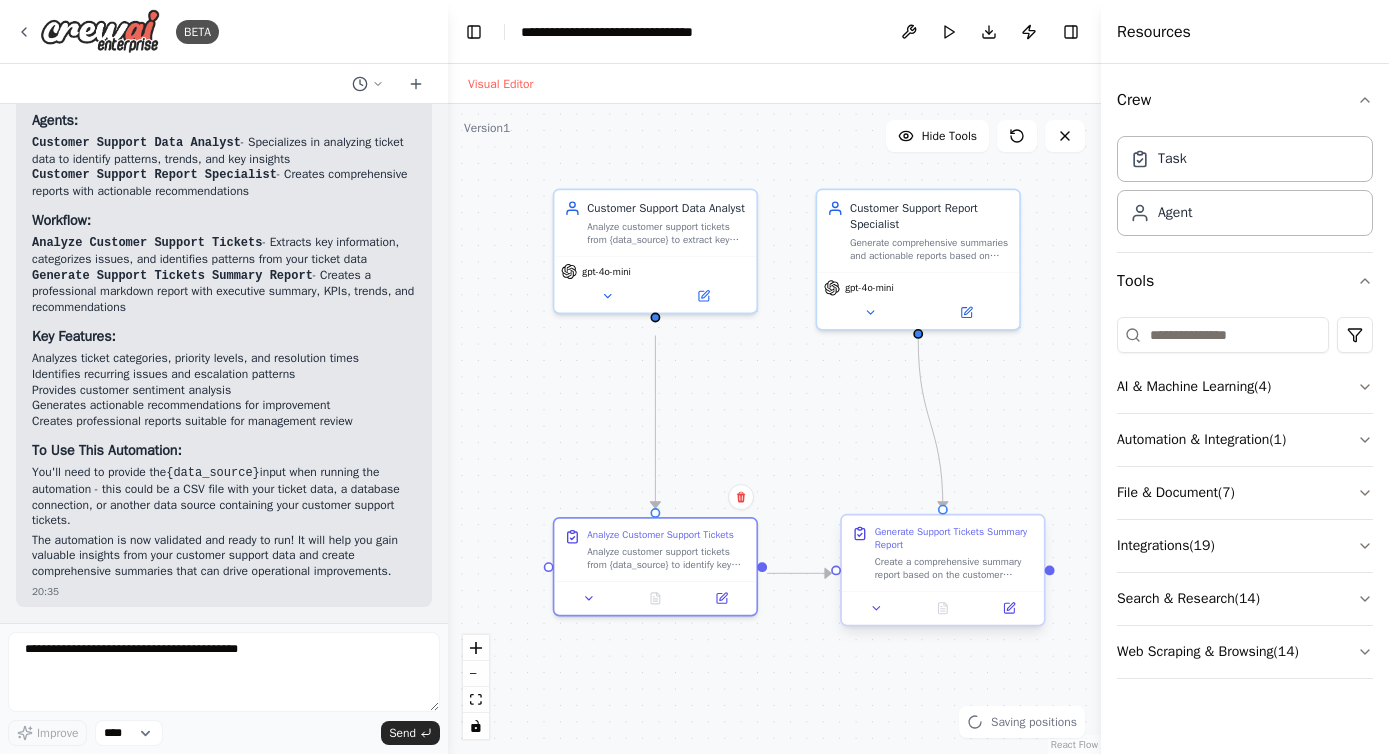 click on "Create a comprehensive summary report based on the customer support ticket analysis. The report should include executive summary, key metrics, trend analysis, problem areas, and actionable recommendations for improving customer support operations. Format the report professionally with clear sections and data visualizations where appropriate." at bounding box center [954, 568] 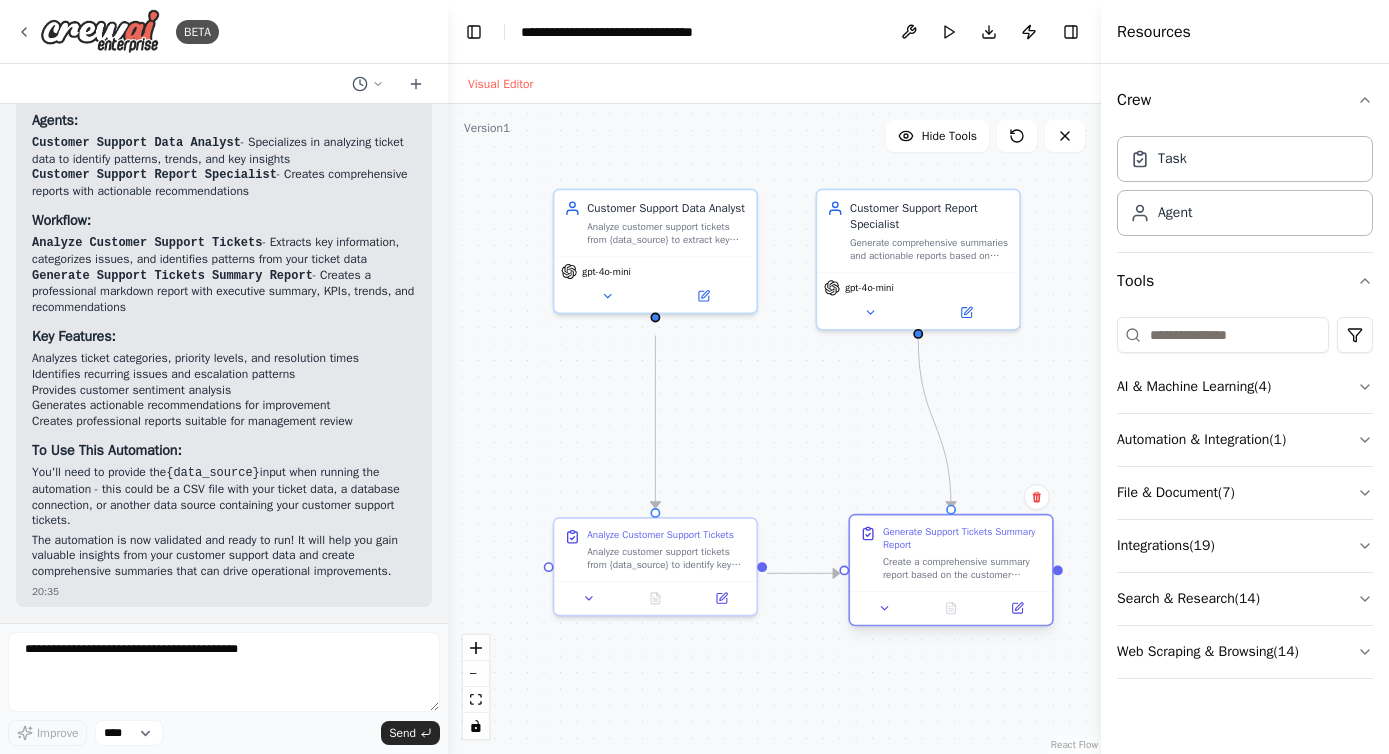 click on "Generate Support Tickets Summary Report" at bounding box center (962, 538) 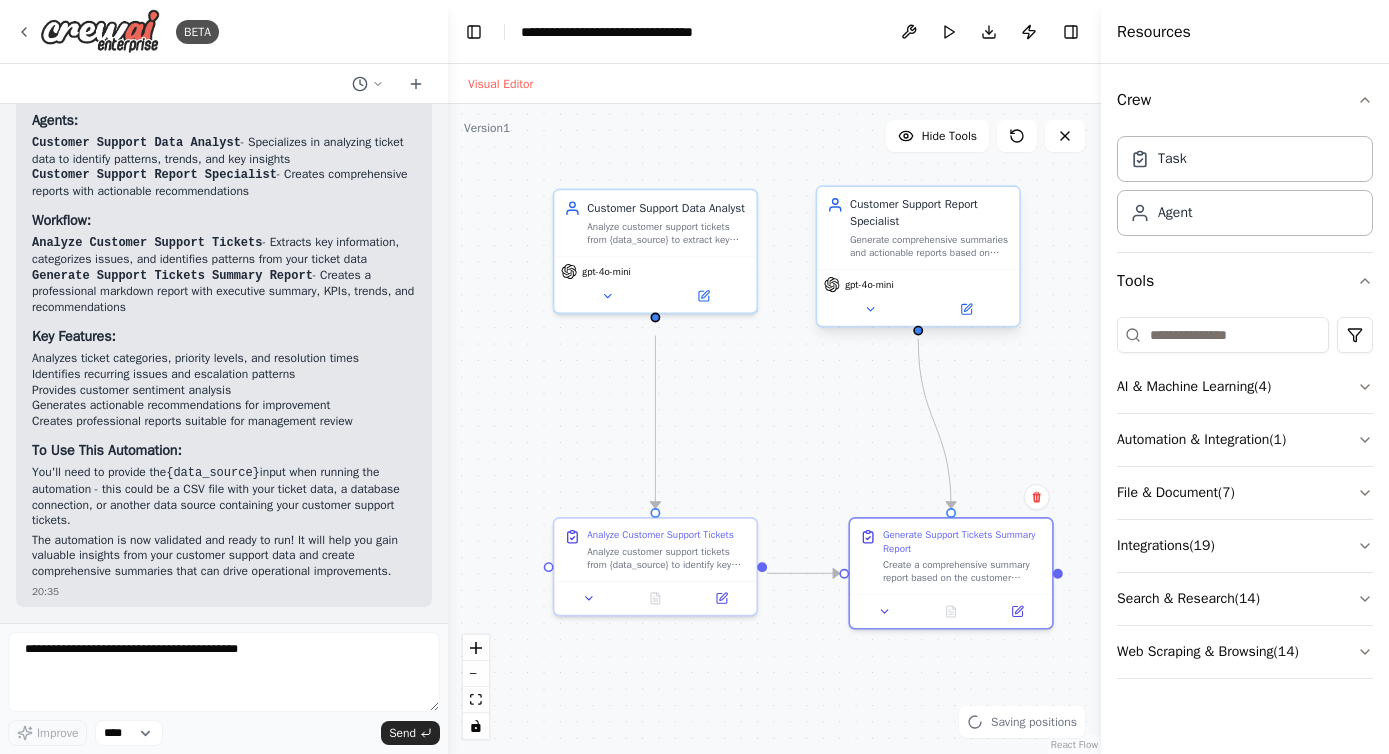 click on "Generate comprehensive summaries and actionable reports based on customer support ticket analysis, highlighting trends, resolution metrics, and recommendations for improving customer satisfaction" at bounding box center [929, 246] 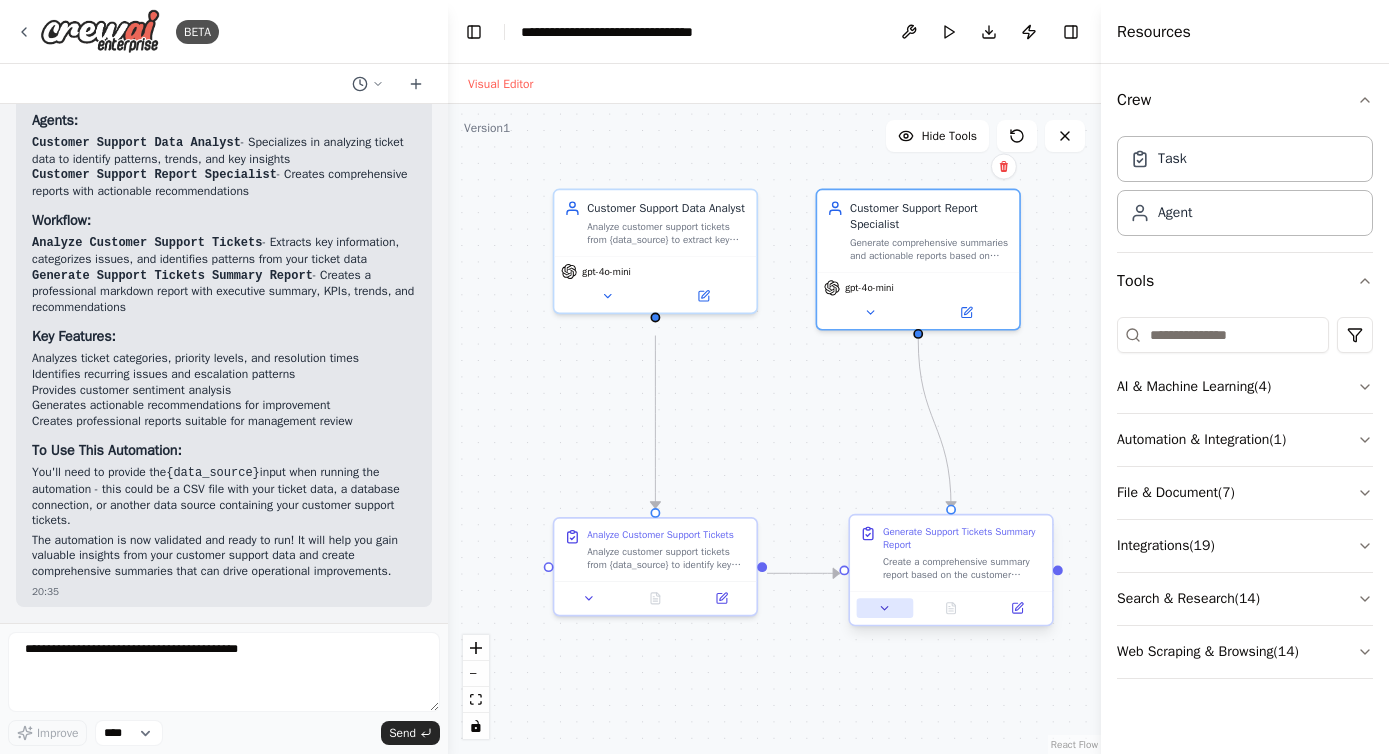 click 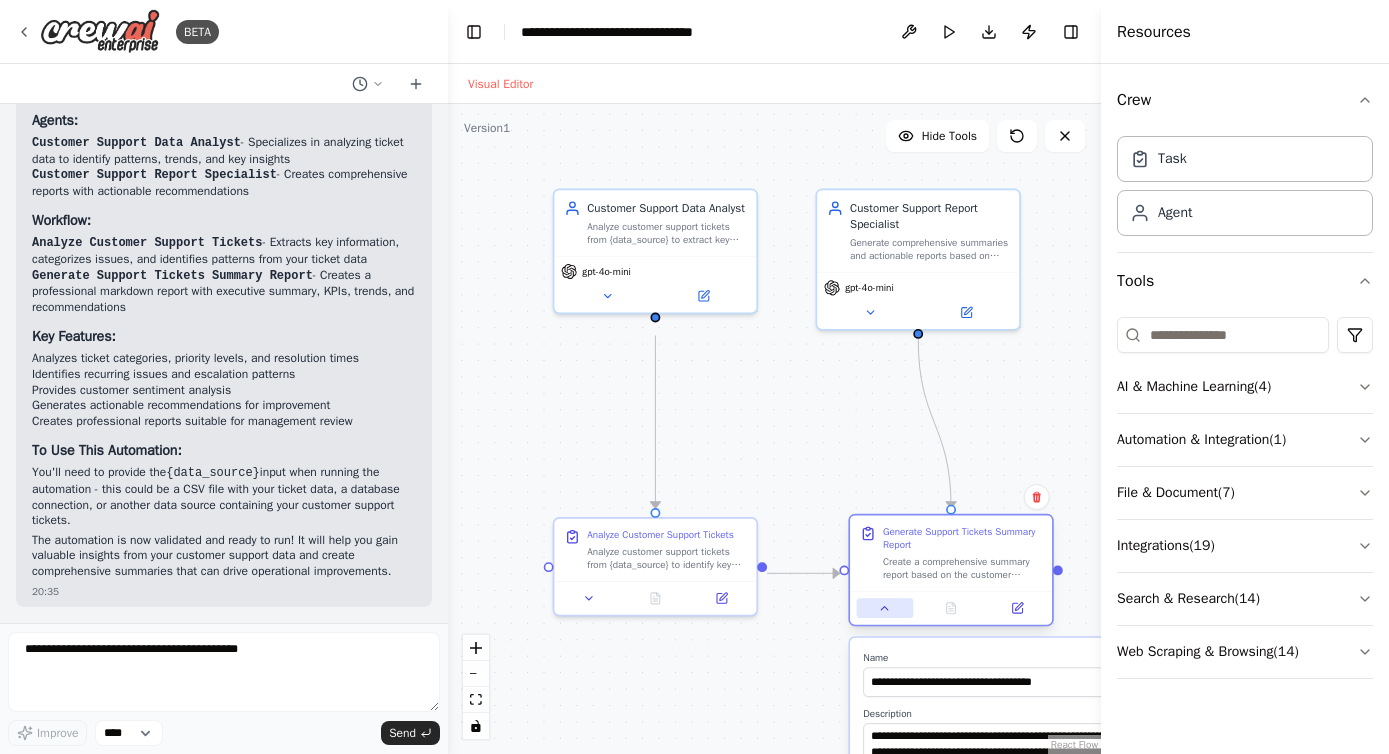click 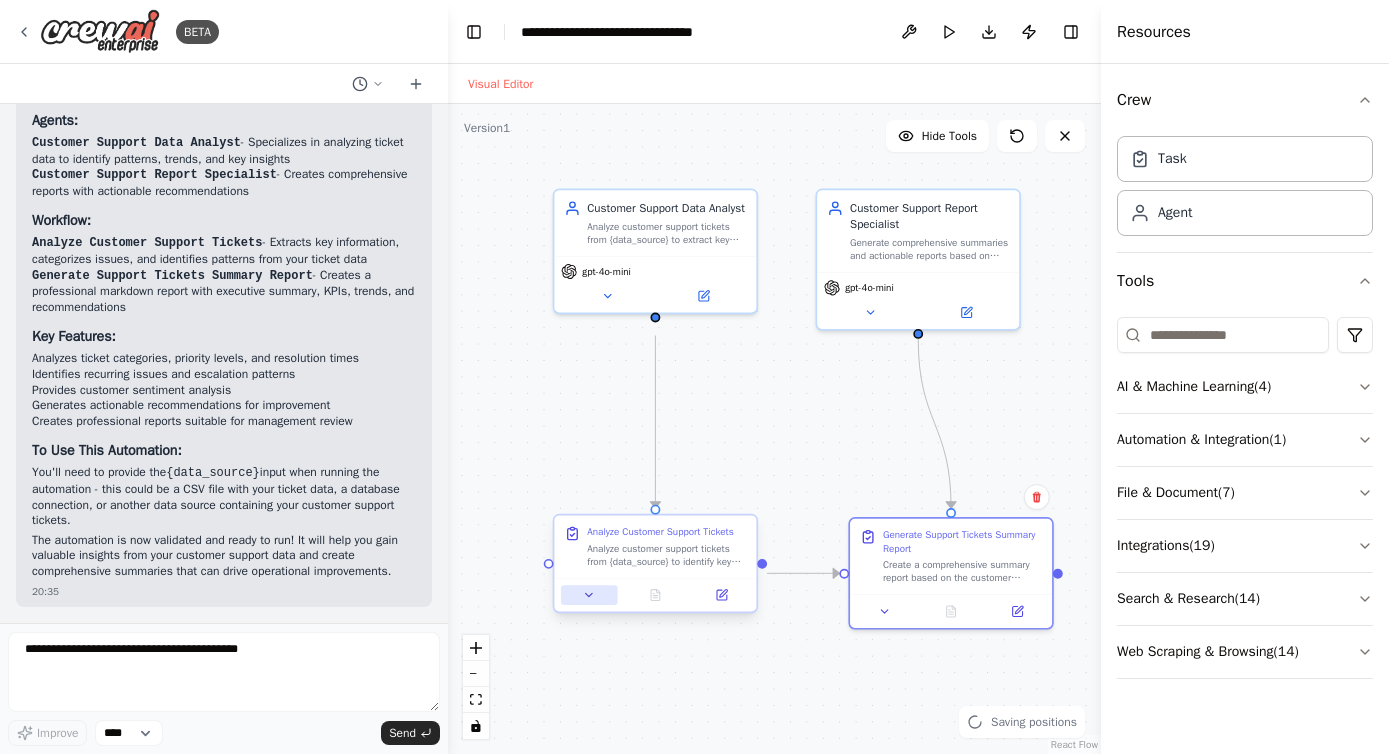 click 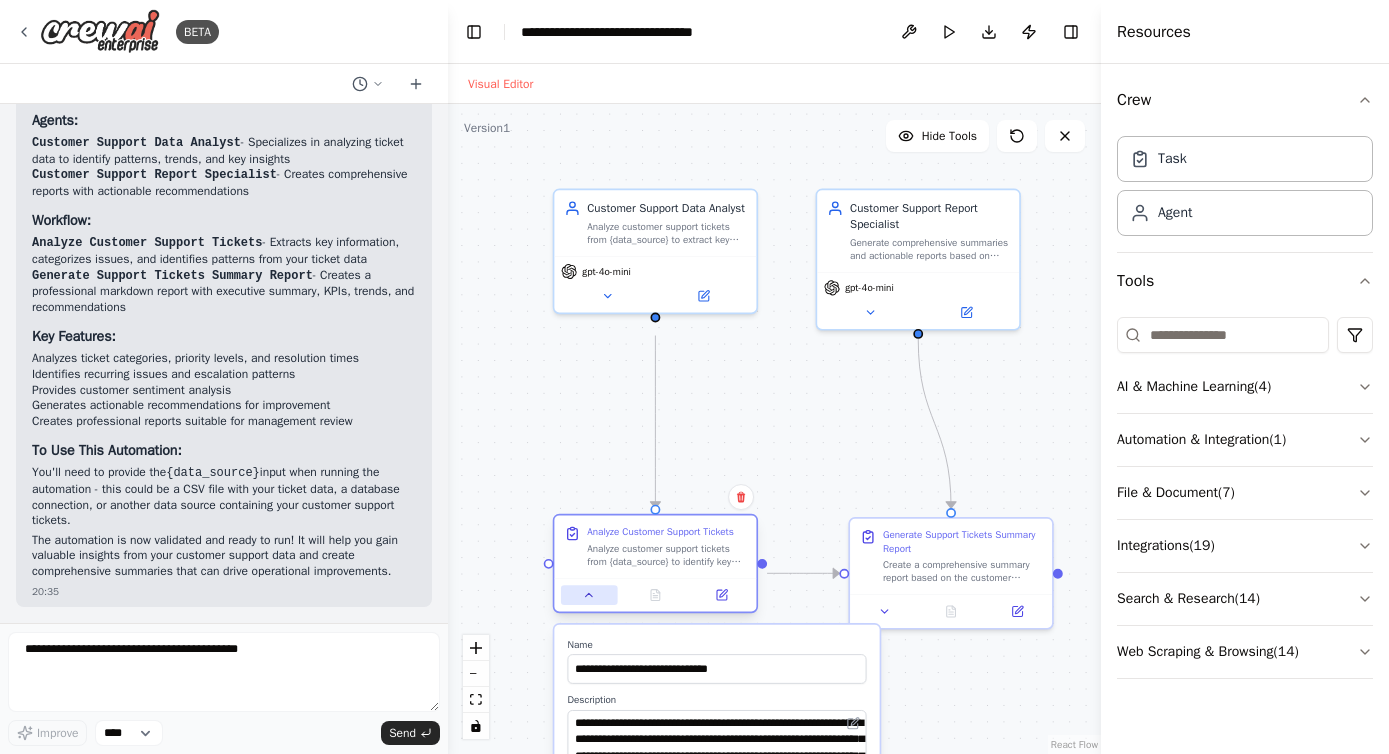 click 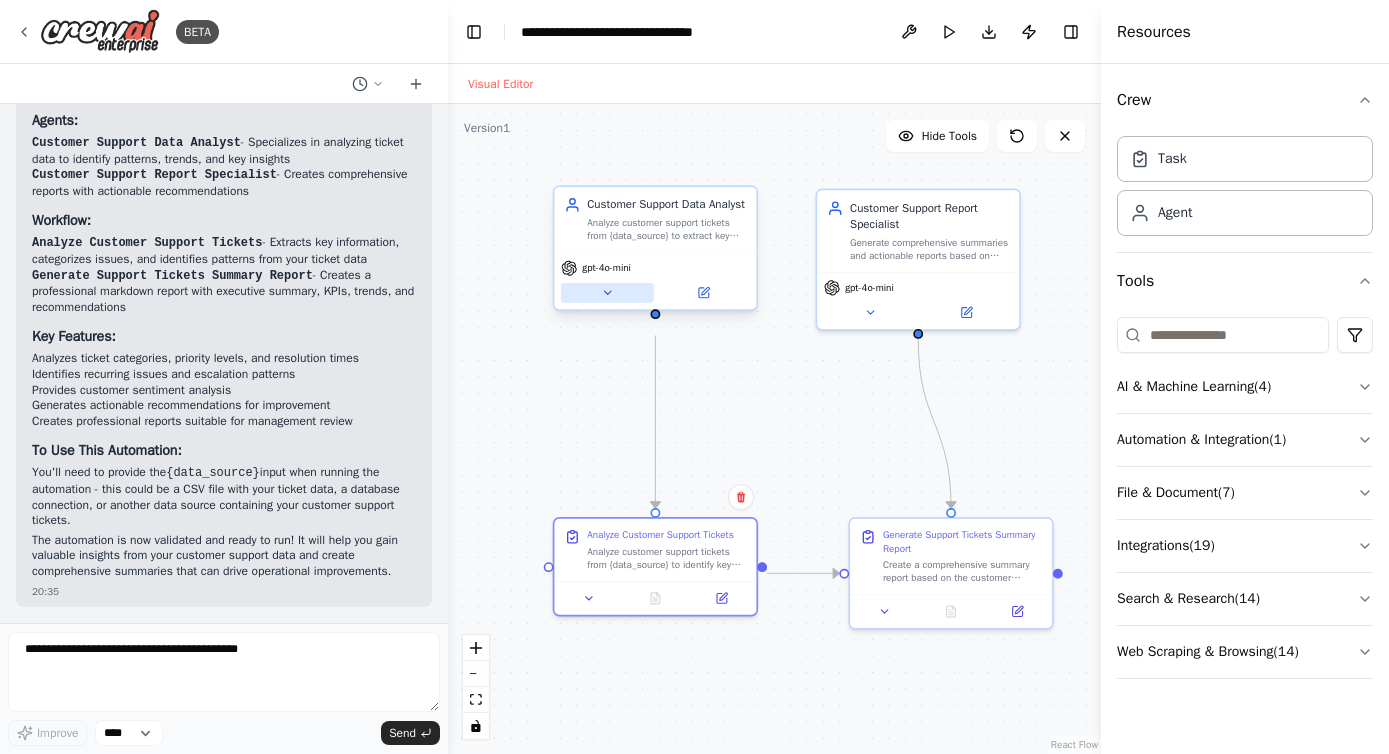 click at bounding box center (607, 293) 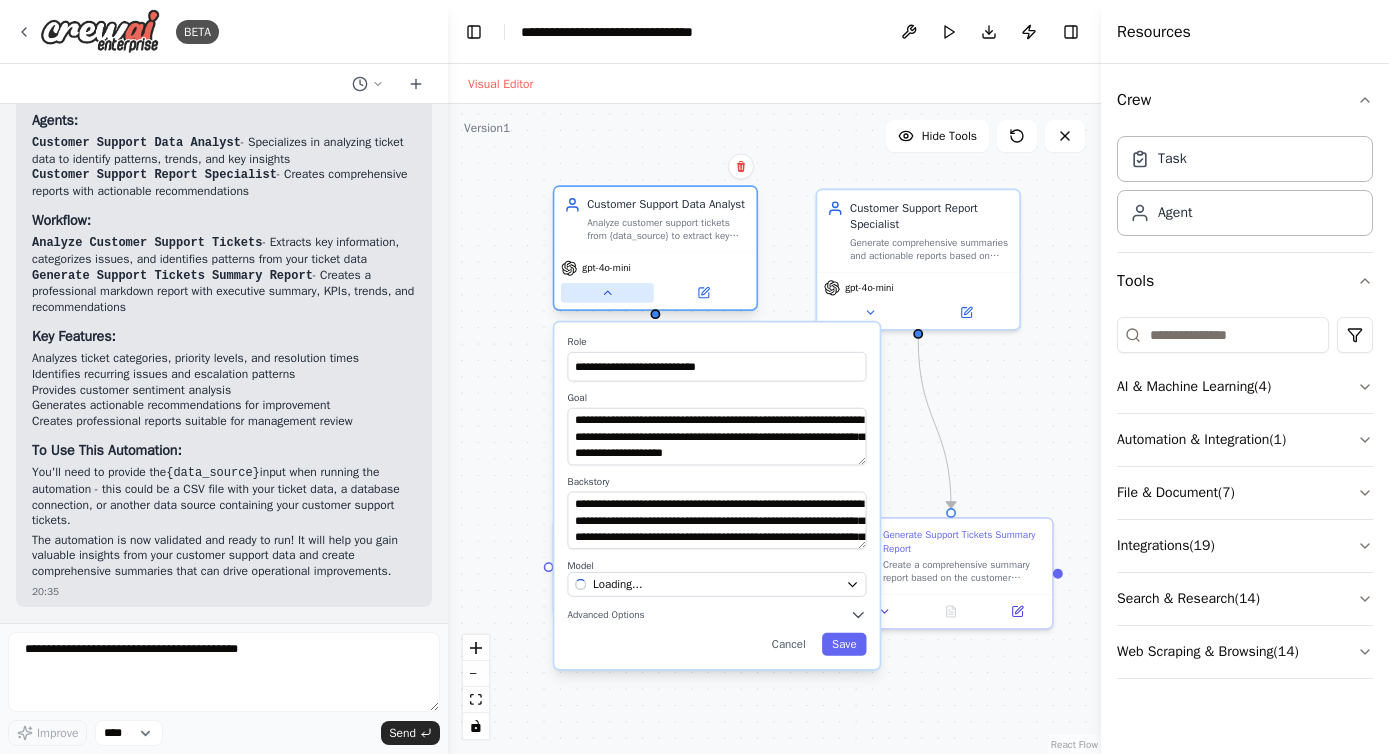 click at bounding box center [607, 293] 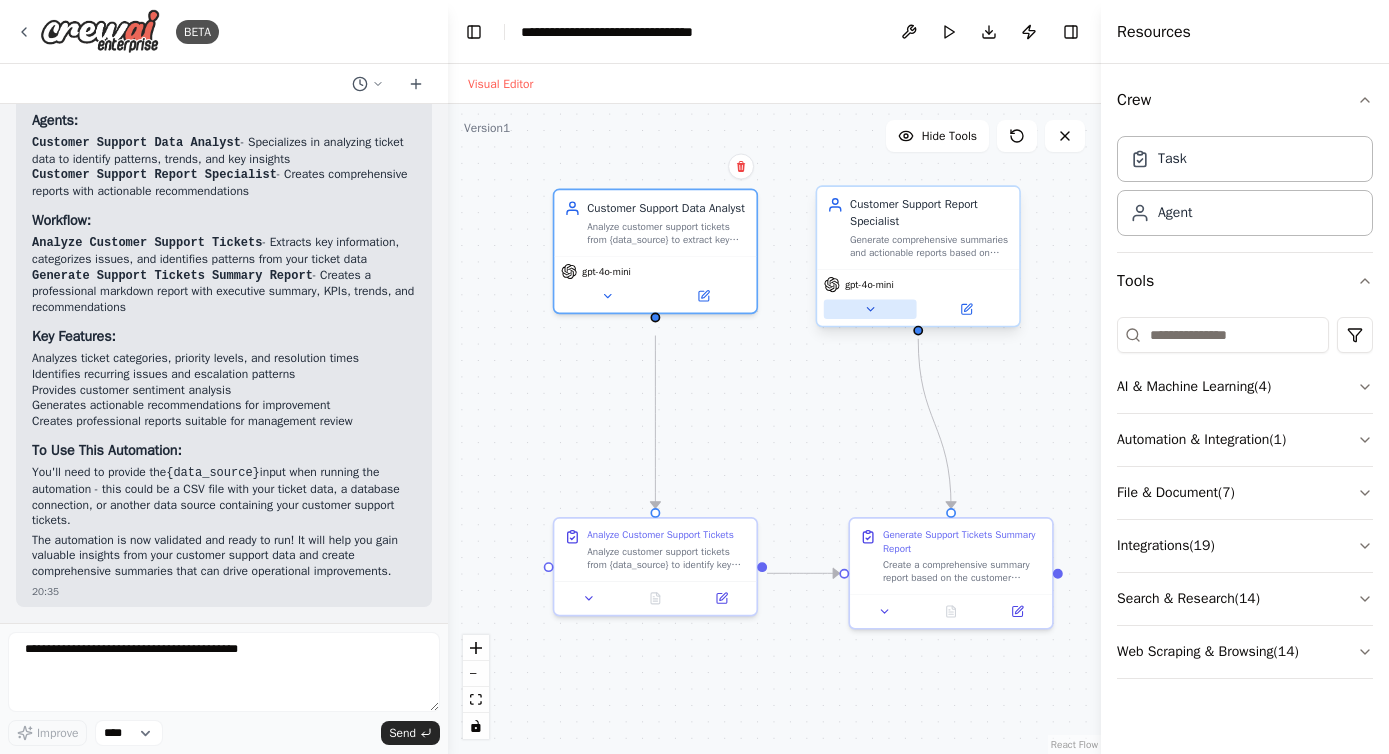 click at bounding box center [870, 309] 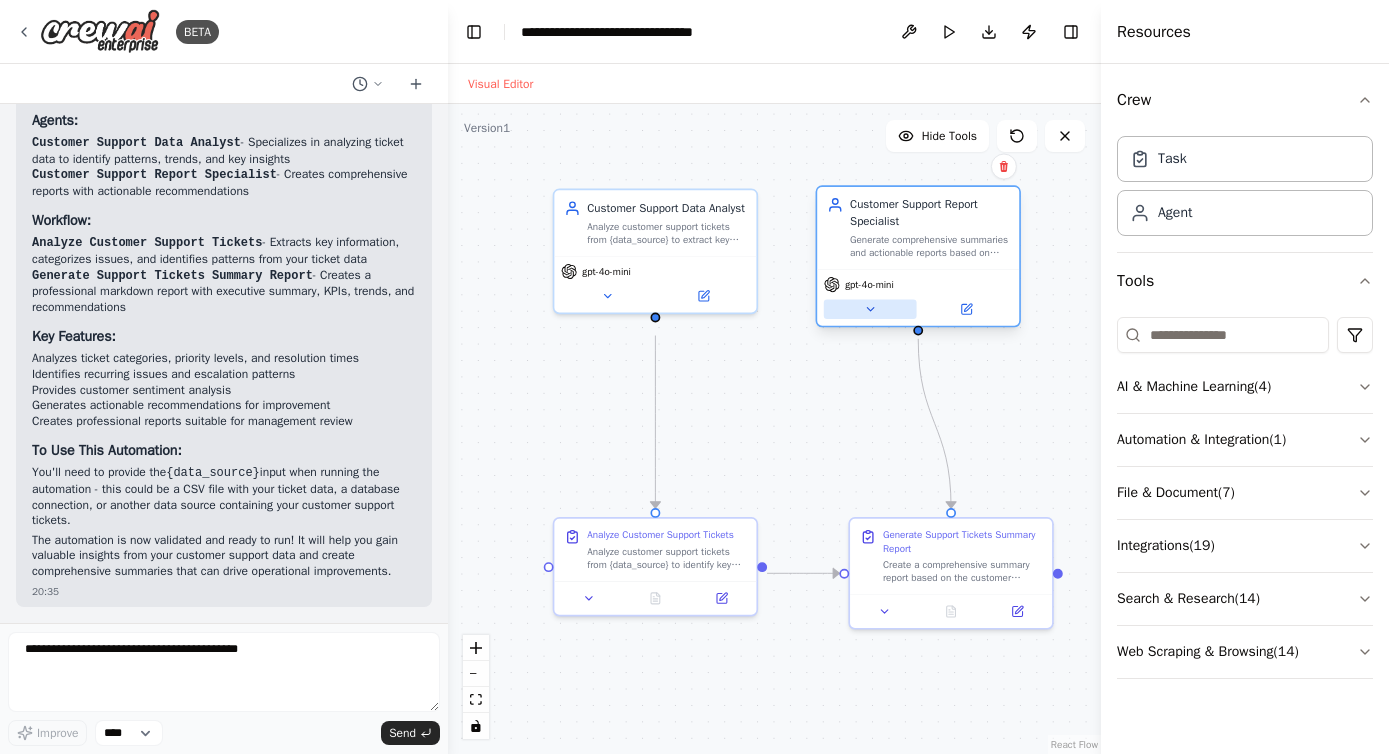 click 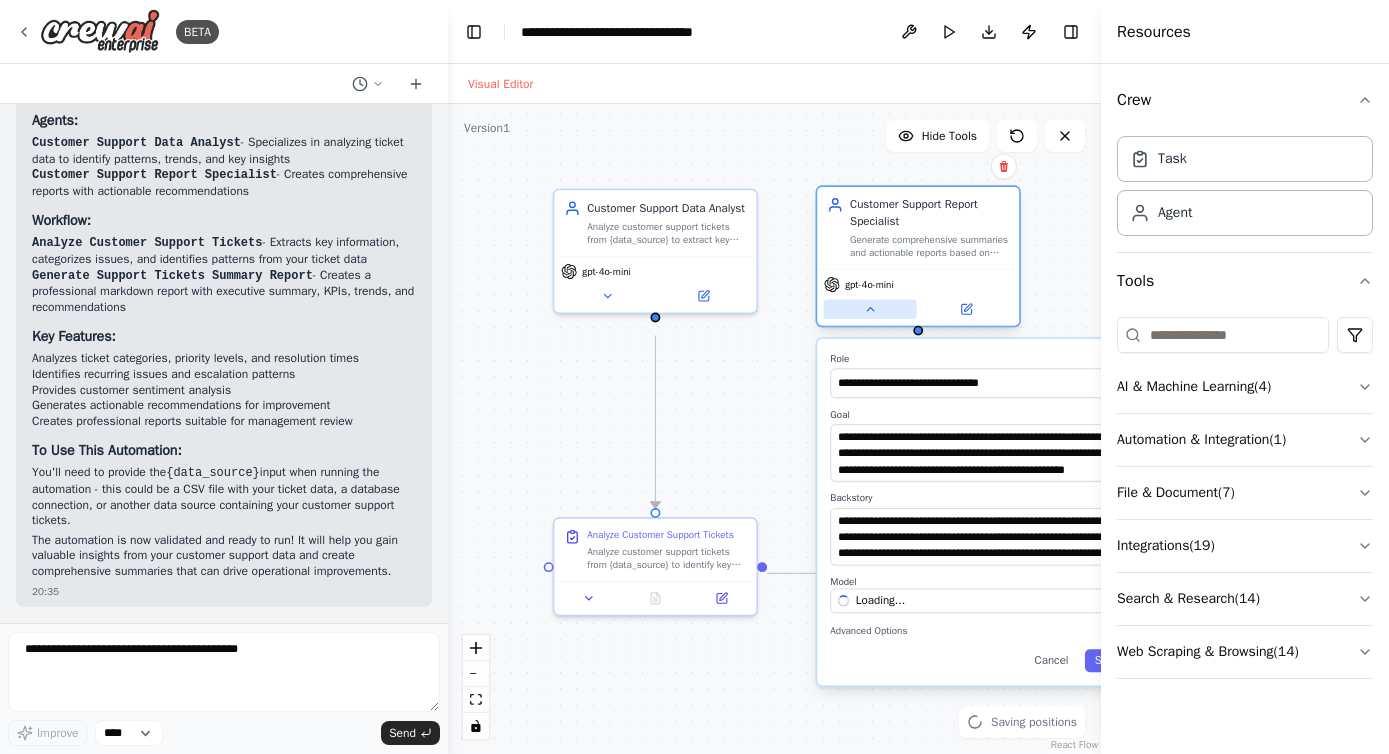 click 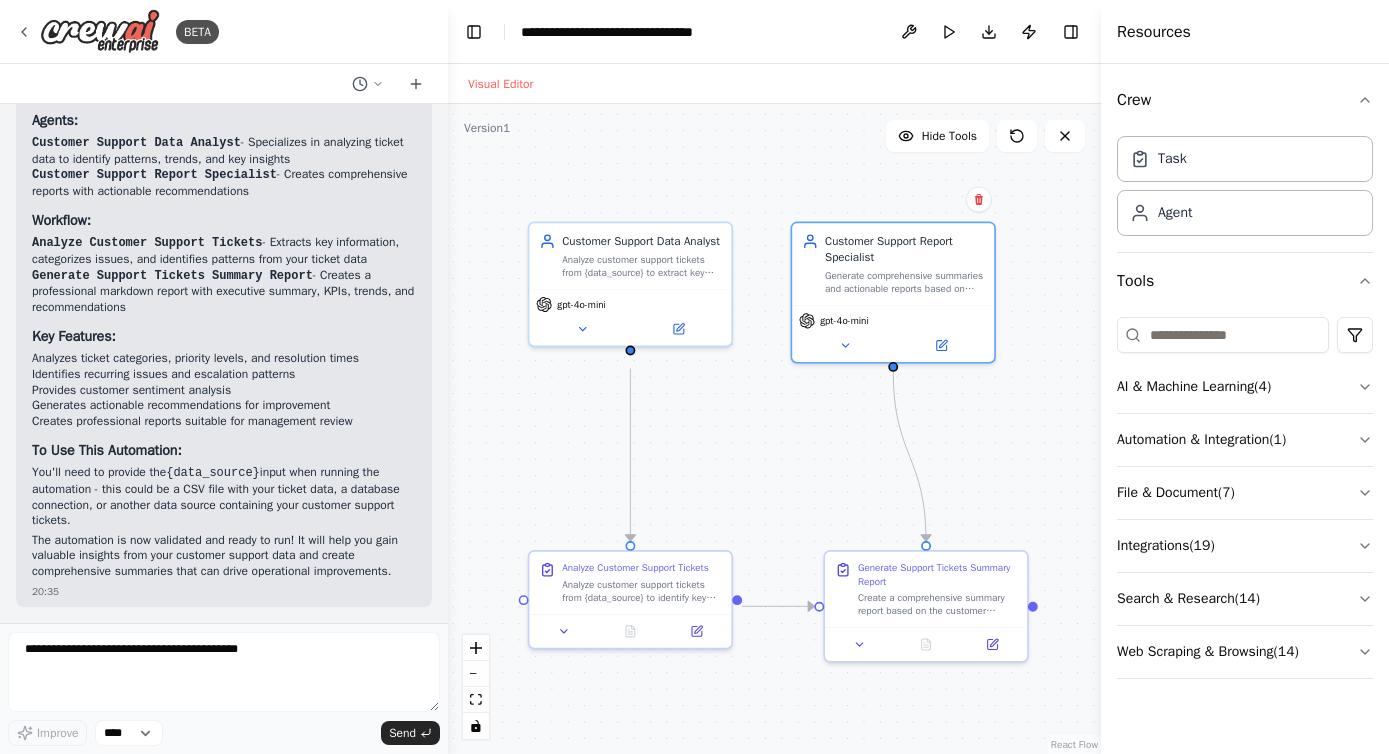 drag, startPoint x: 840, startPoint y: 375, endPoint x: 817, endPoint y: 409, distance: 41.04875 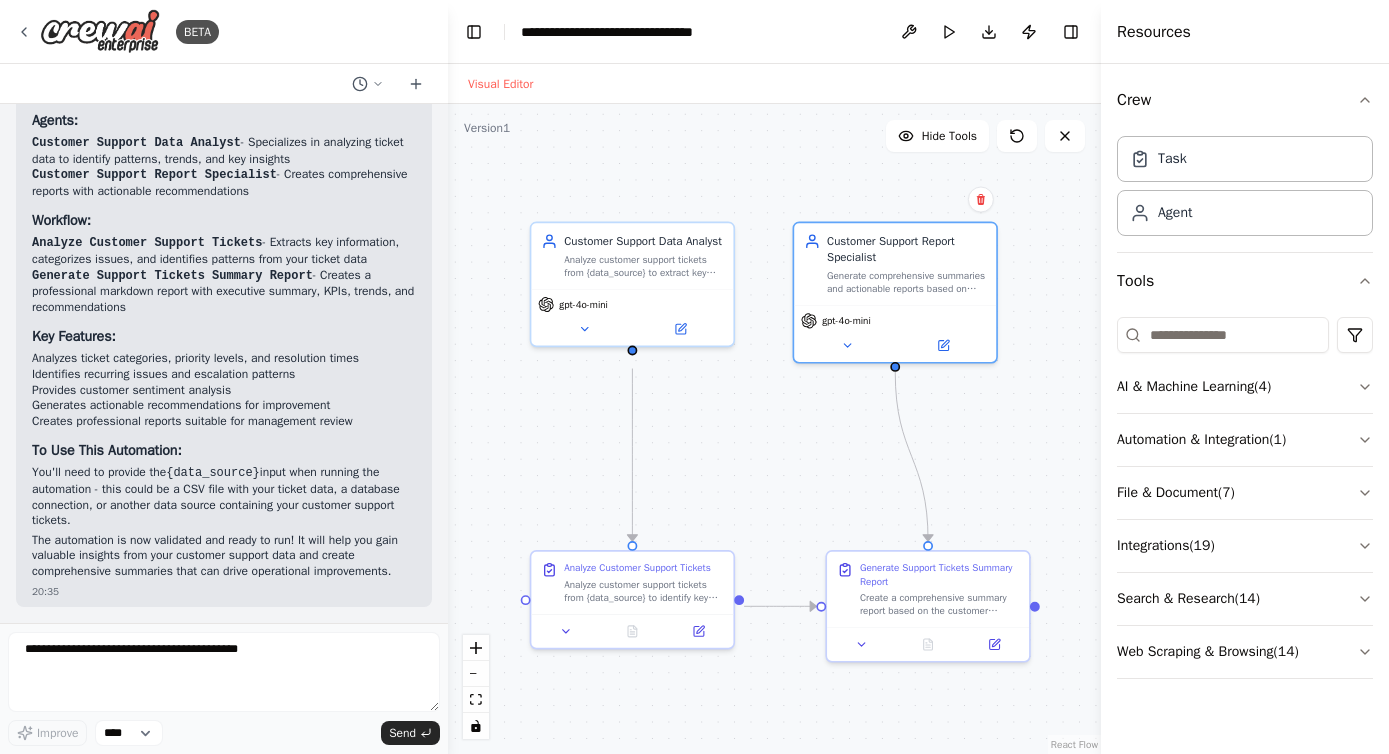 click on "Analyze Customer Support Tickets" at bounding box center (147, 243) 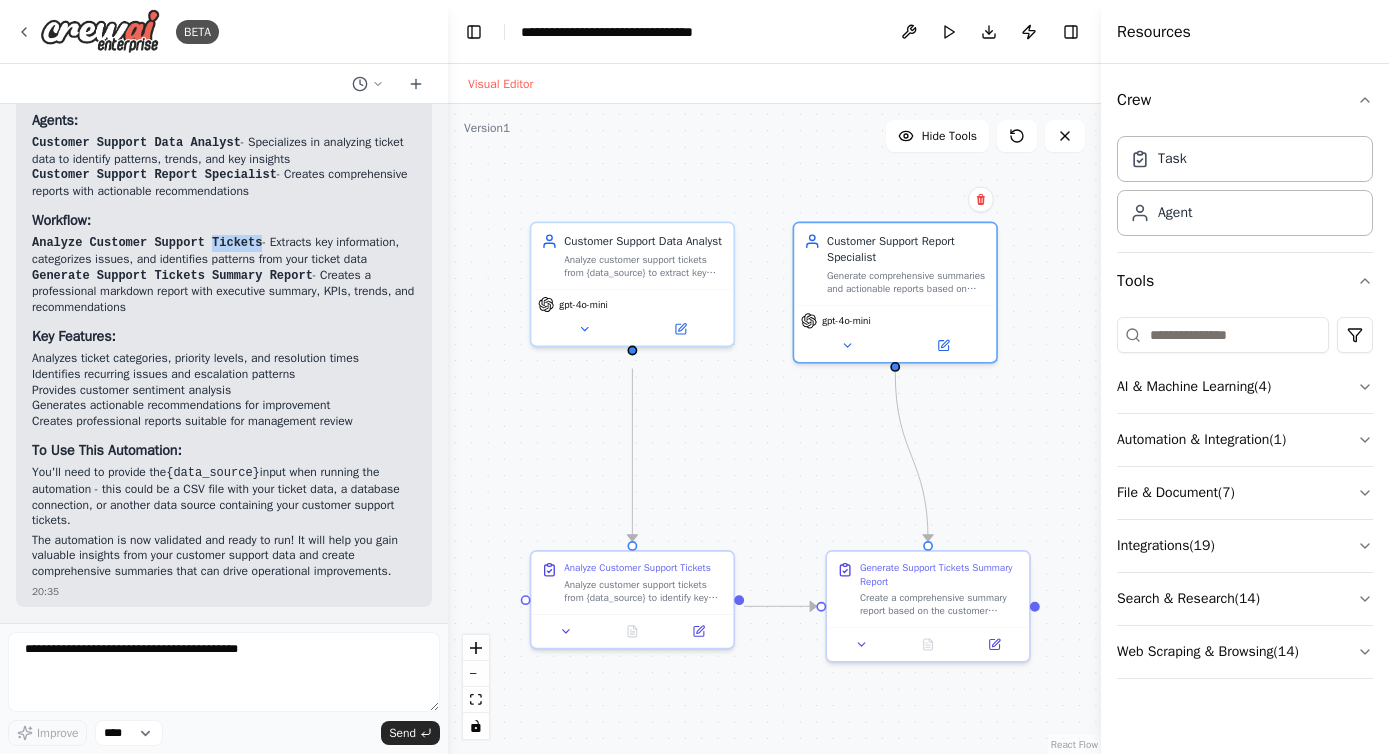 click on "Analyze Customer Support Tickets" at bounding box center (147, 243) 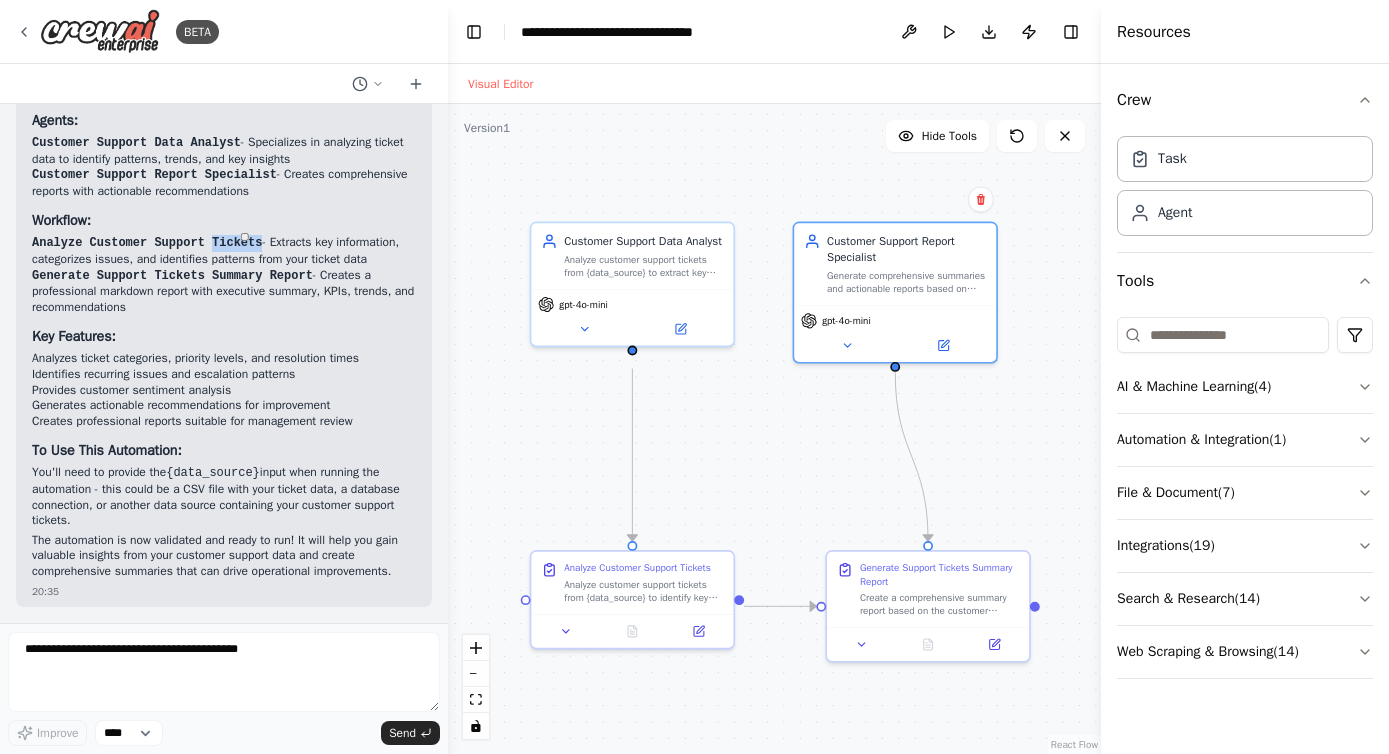 click at bounding box center [245, 237] 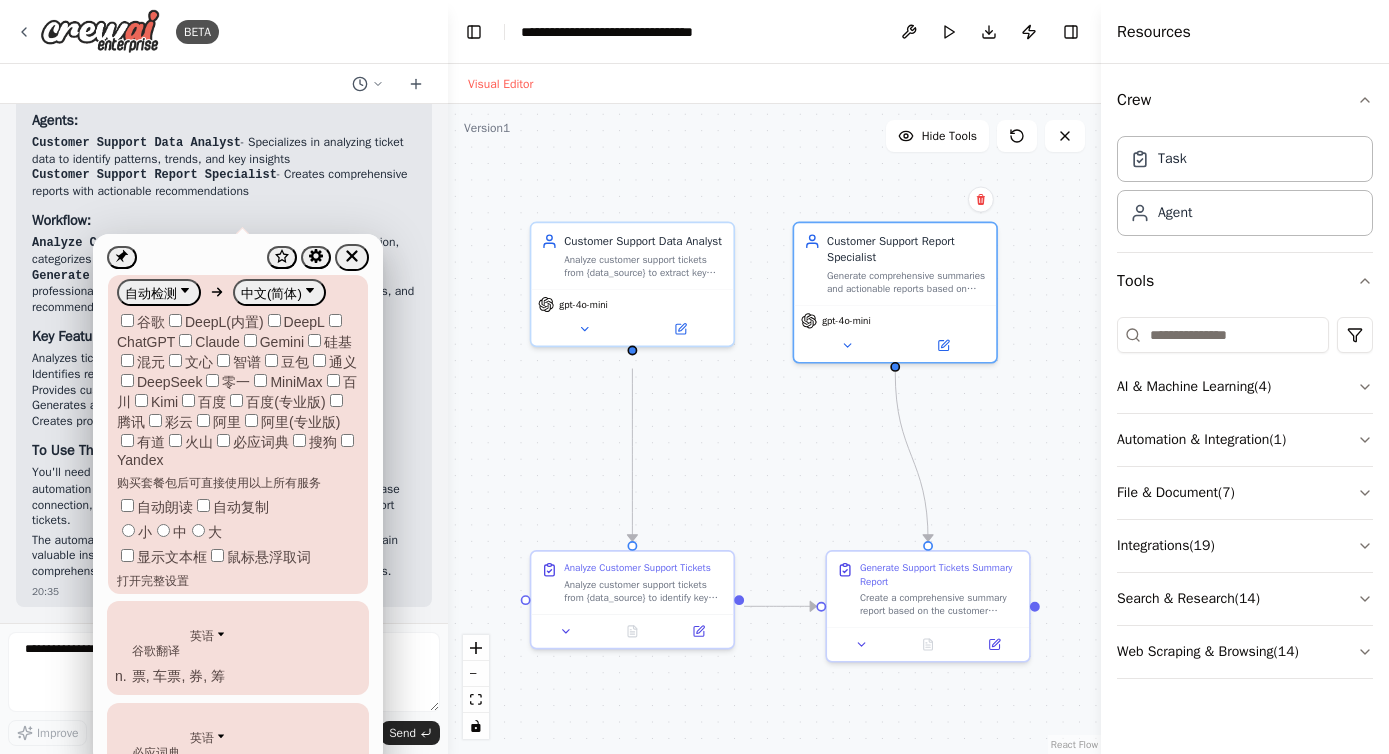 click 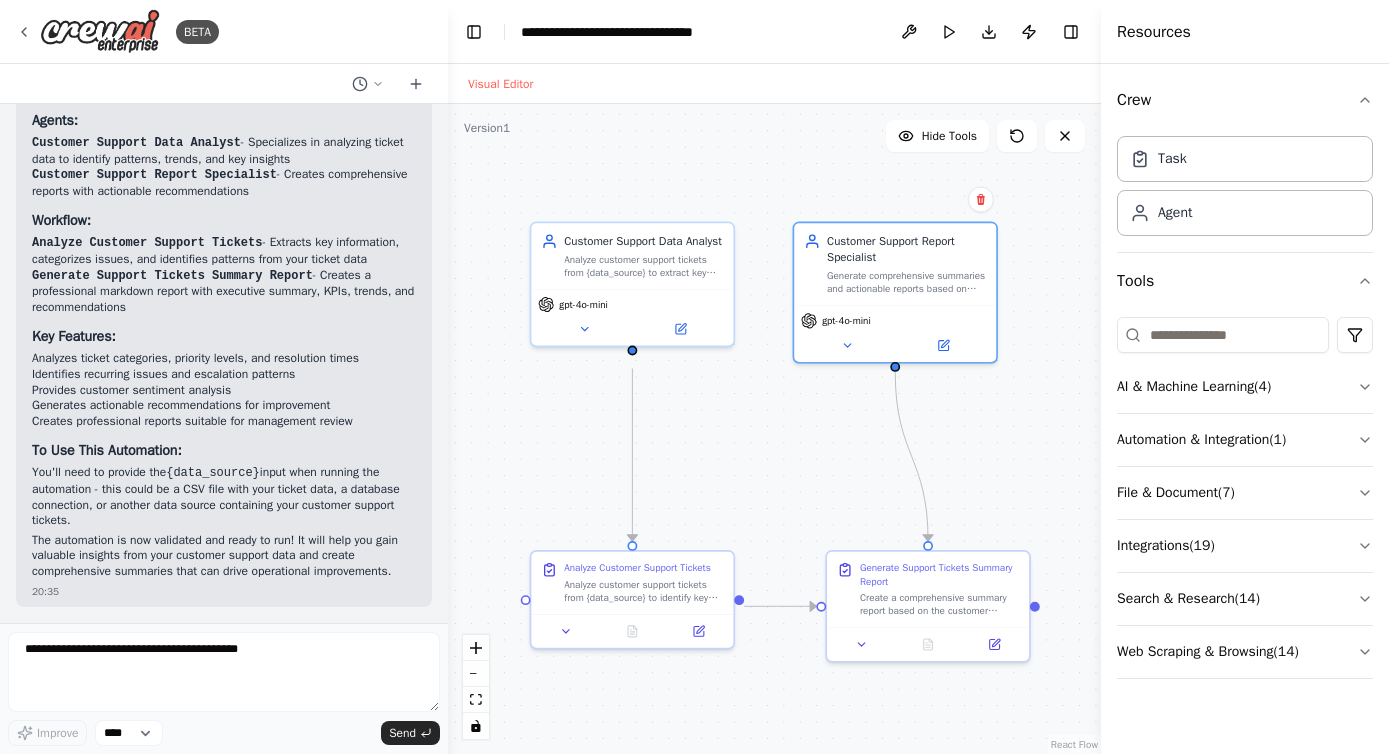 click on "Generate Support Tickets Summary Report" at bounding box center [172, 276] 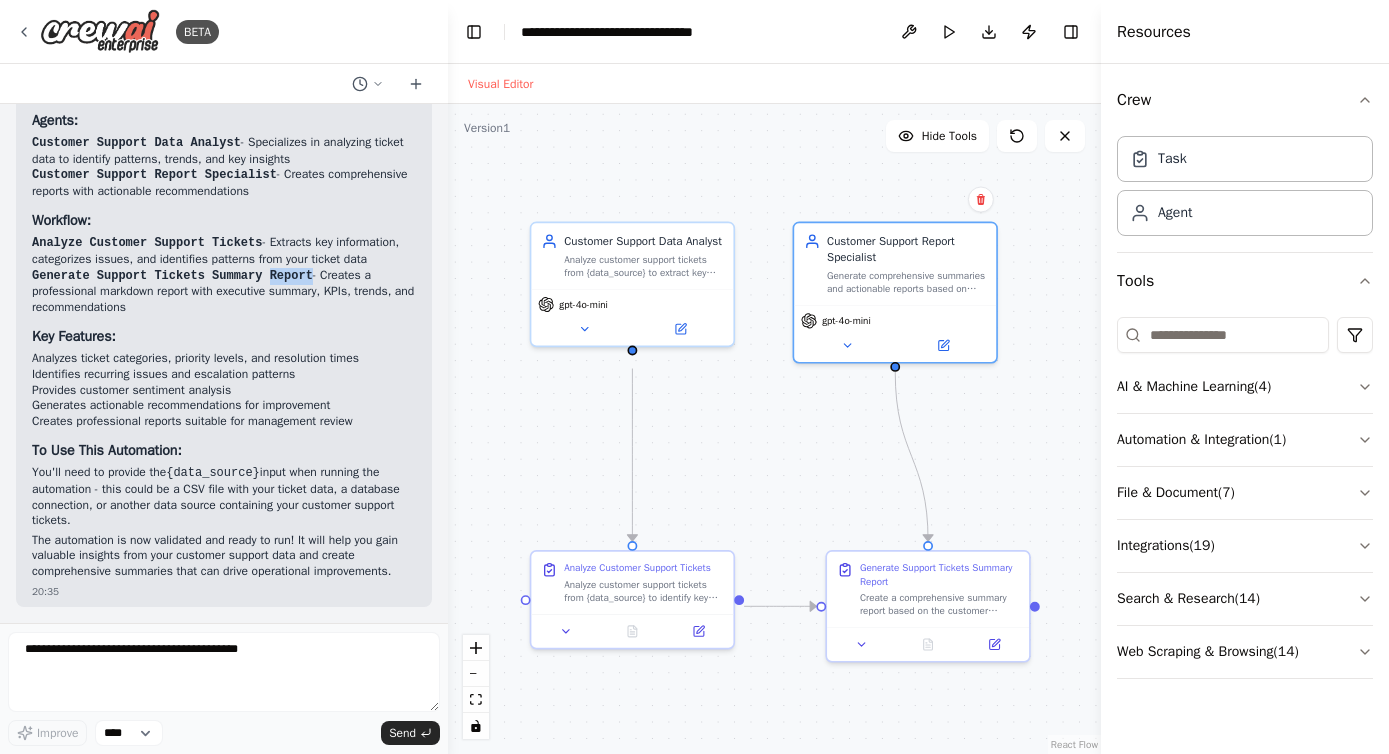 click on "Generate Support Tickets Summary Report" at bounding box center (172, 276) 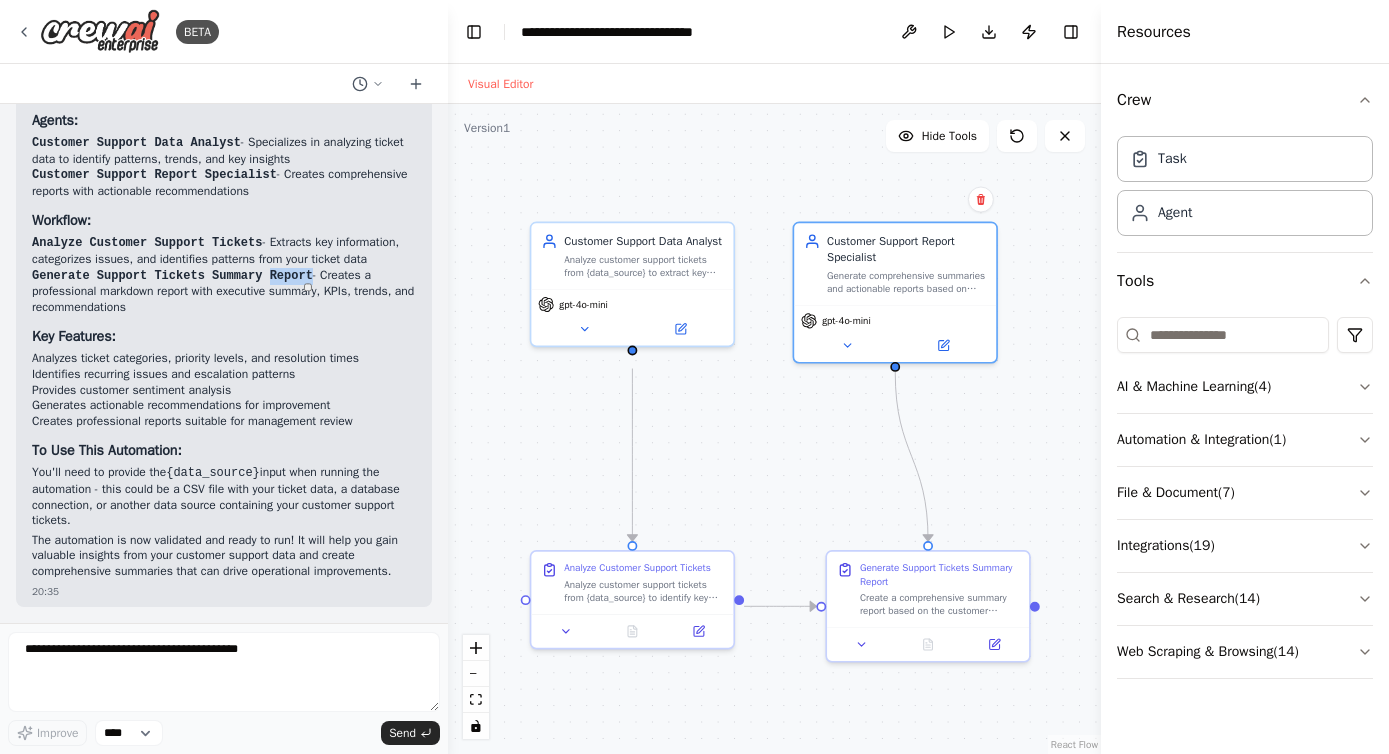 click at bounding box center (308, 287) 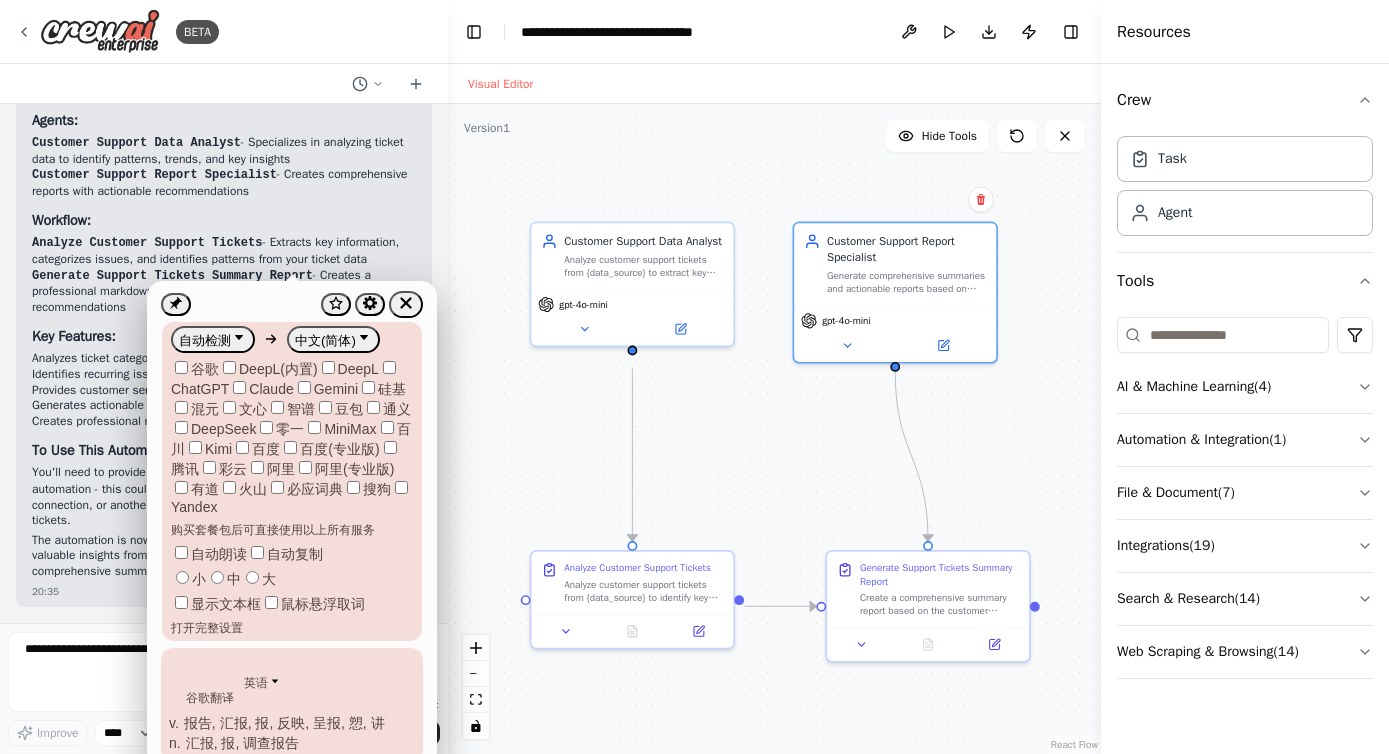 click on "Analyze Customer Support Tickets Analyze customer support tickets from {data_source} to identify key patterns, trends, and insights. Extract information about ticket categories, priority levels, resolution times, customer sentiment, and common issues. Focus on identifying recurring problems, escalation patterns, and areas that need immediate attention." at bounding box center (224, 251) 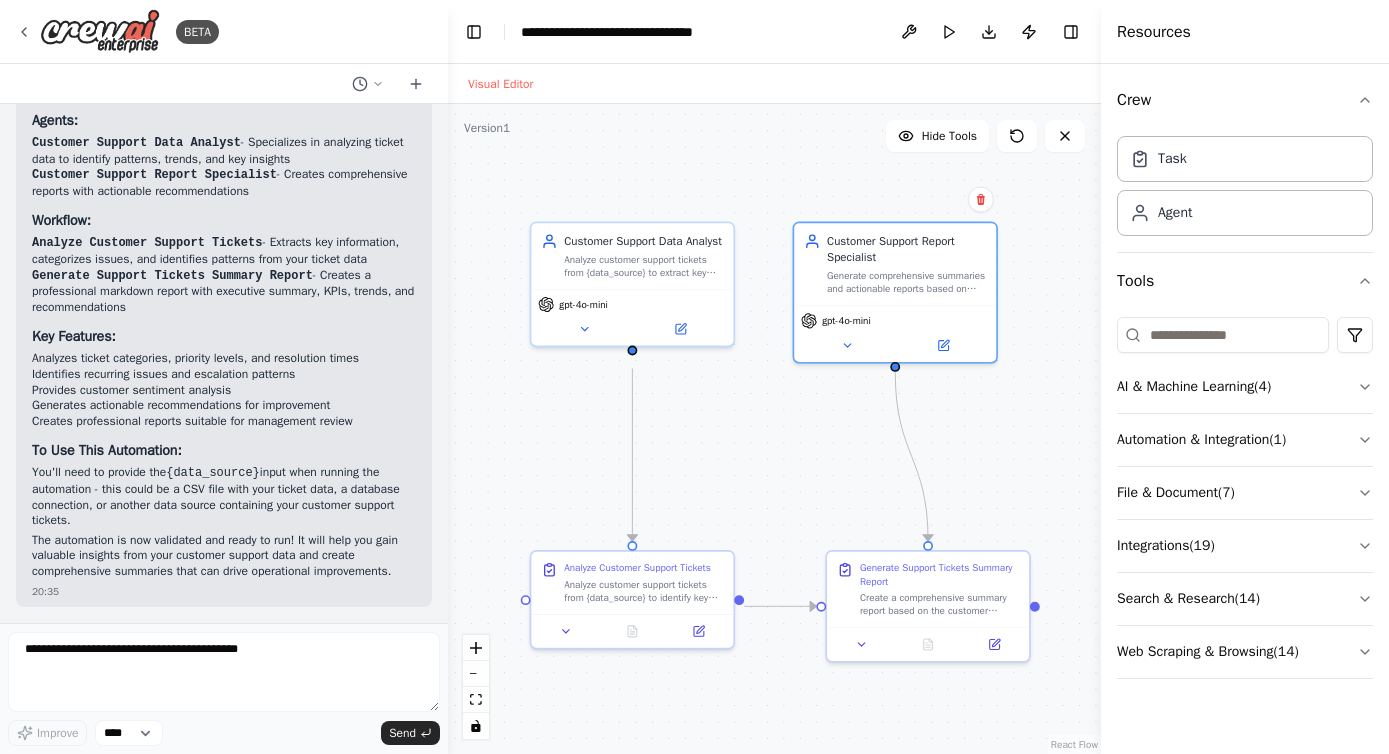 click on "To Use This Automation:" at bounding box center (107, 450) 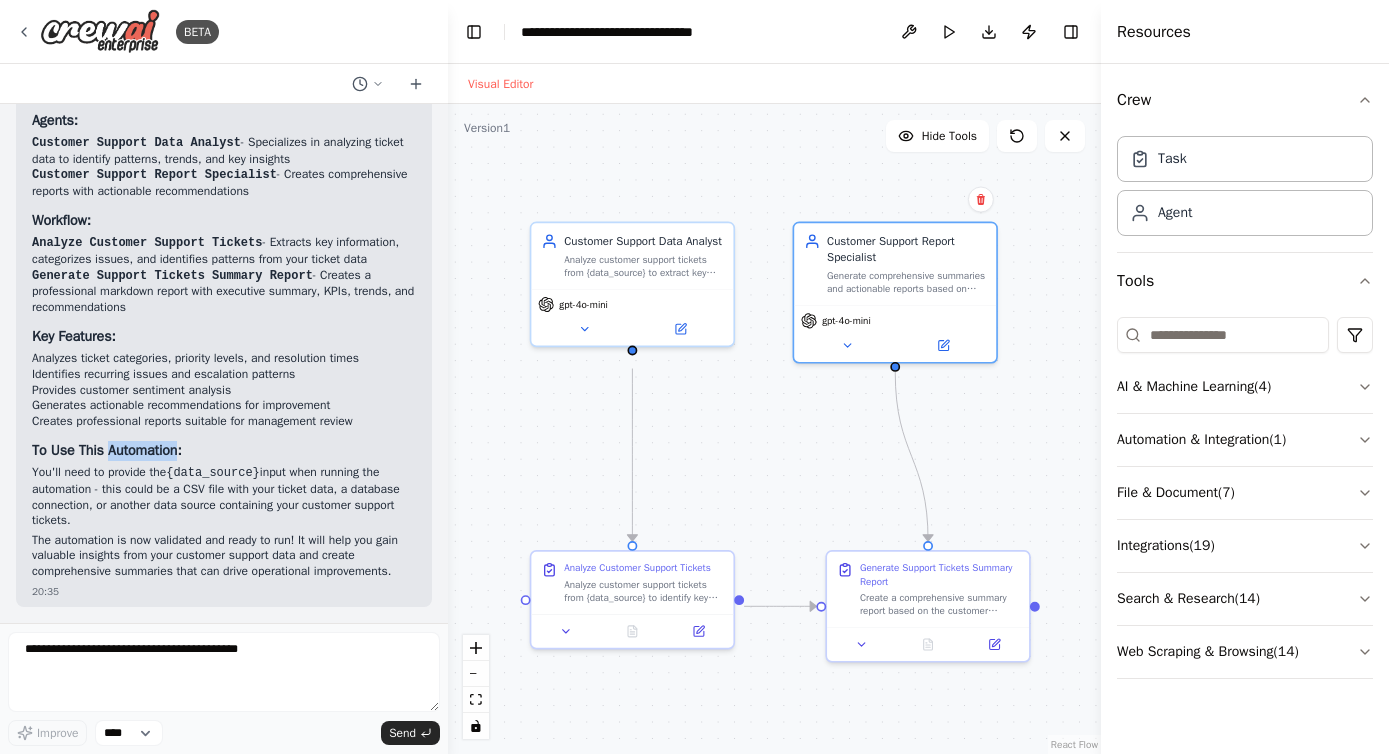 click on "To Use This Automation:" at bounding box center (107, 450) 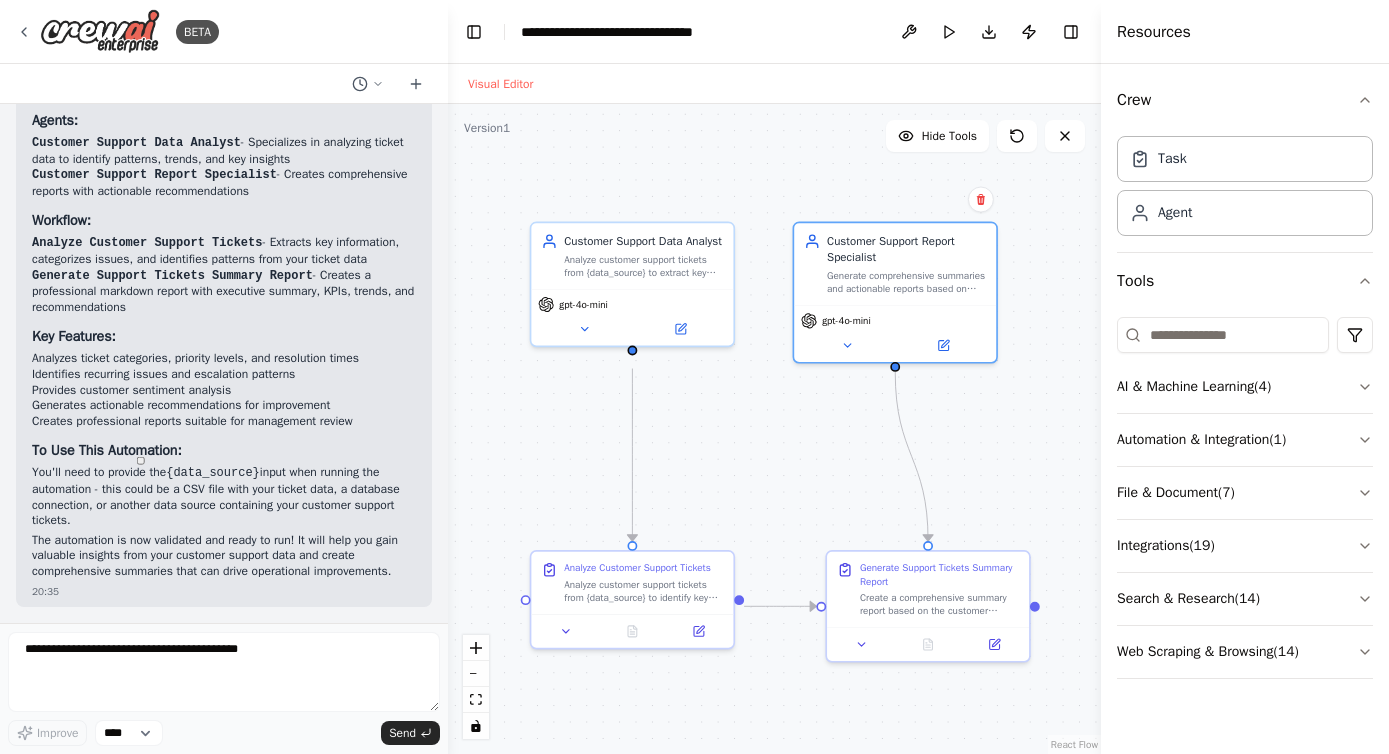 click on "Generates actionable recommendations for improvement" at bounding box center [224, 406] 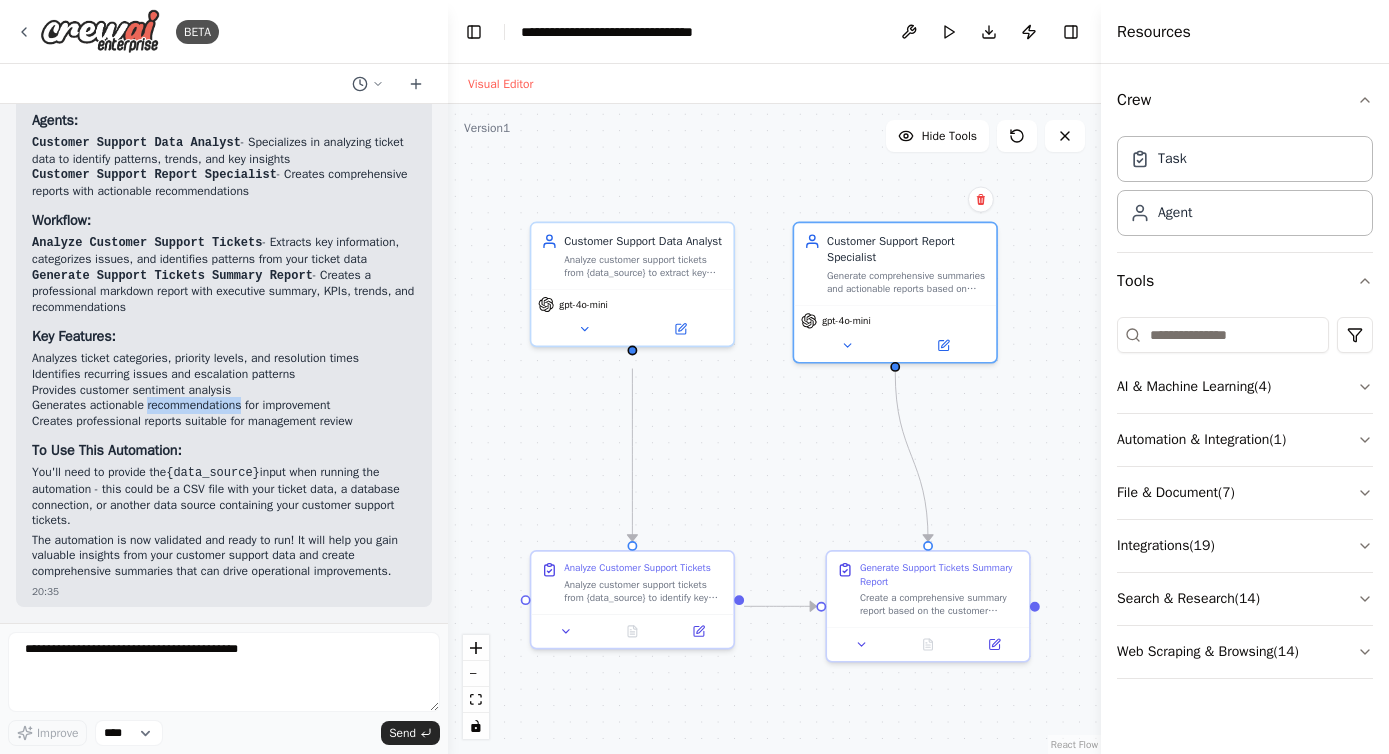 click on "Generates actionable recommendations for improvement" at bounding box center [224, 406] 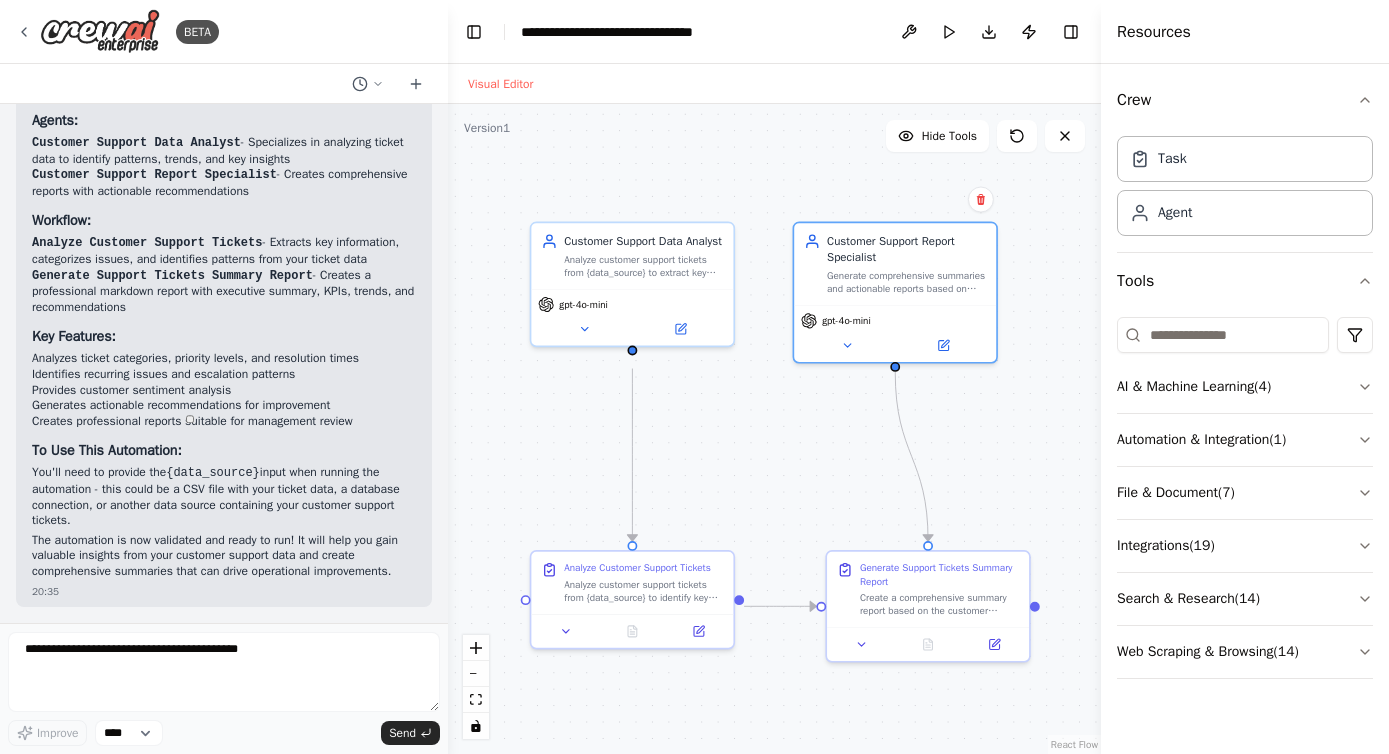 click on "To Use This Automation:" at bounding box center (107, 450) 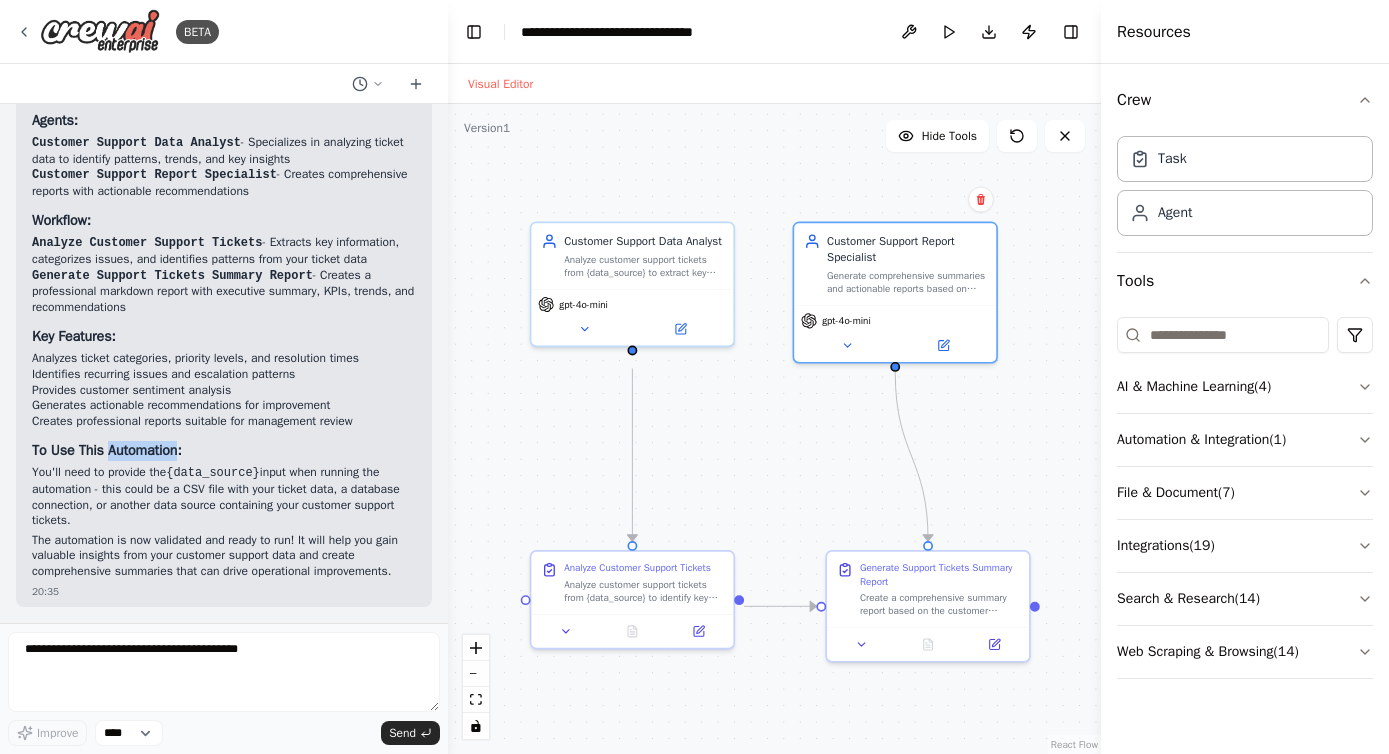 click on "To Use This Automation:" at bounding box center [107, 450] 